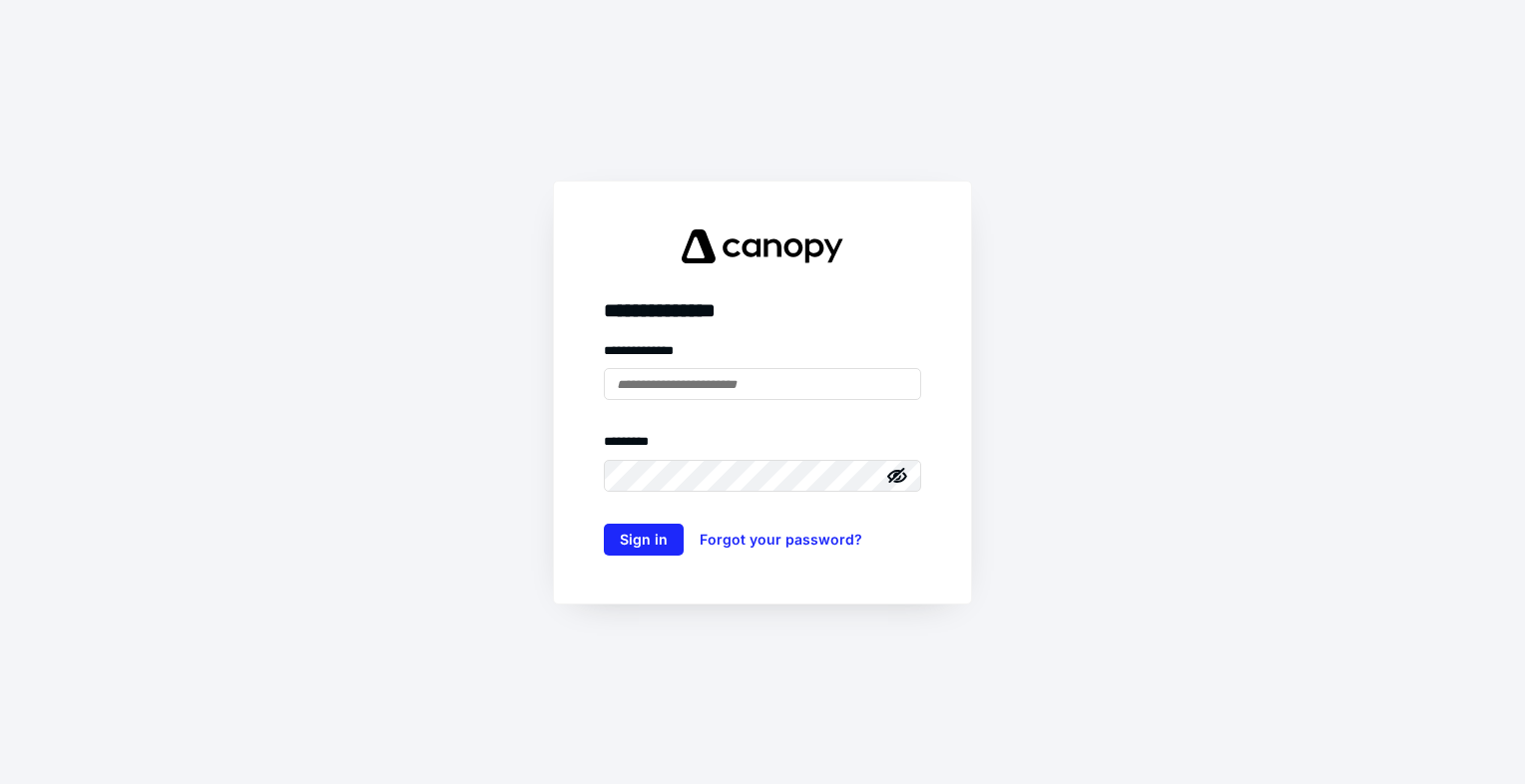 scroll, scrollTop: 0, scrollLeft: 0, axis: both 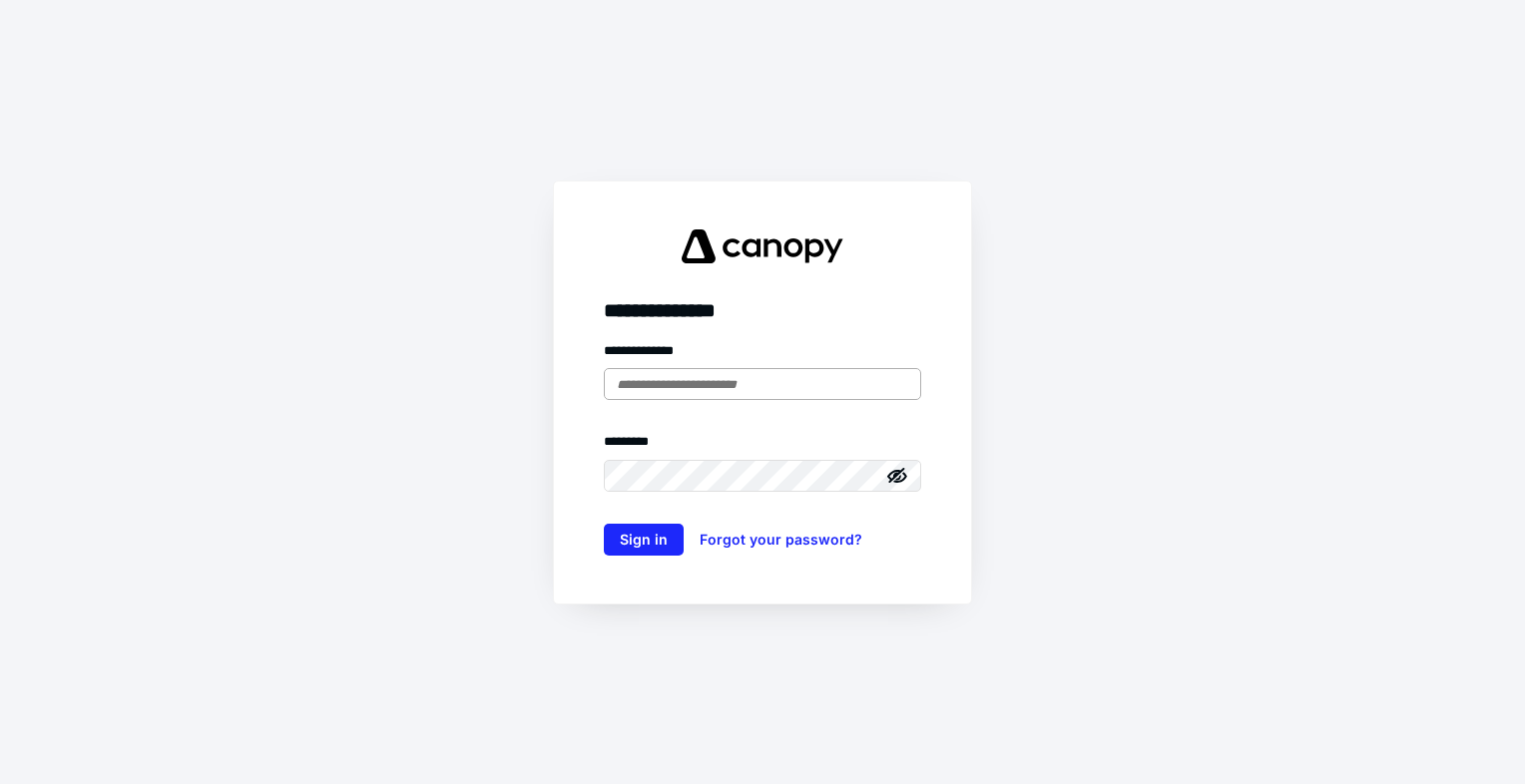 click at bounding box center (762, 384) 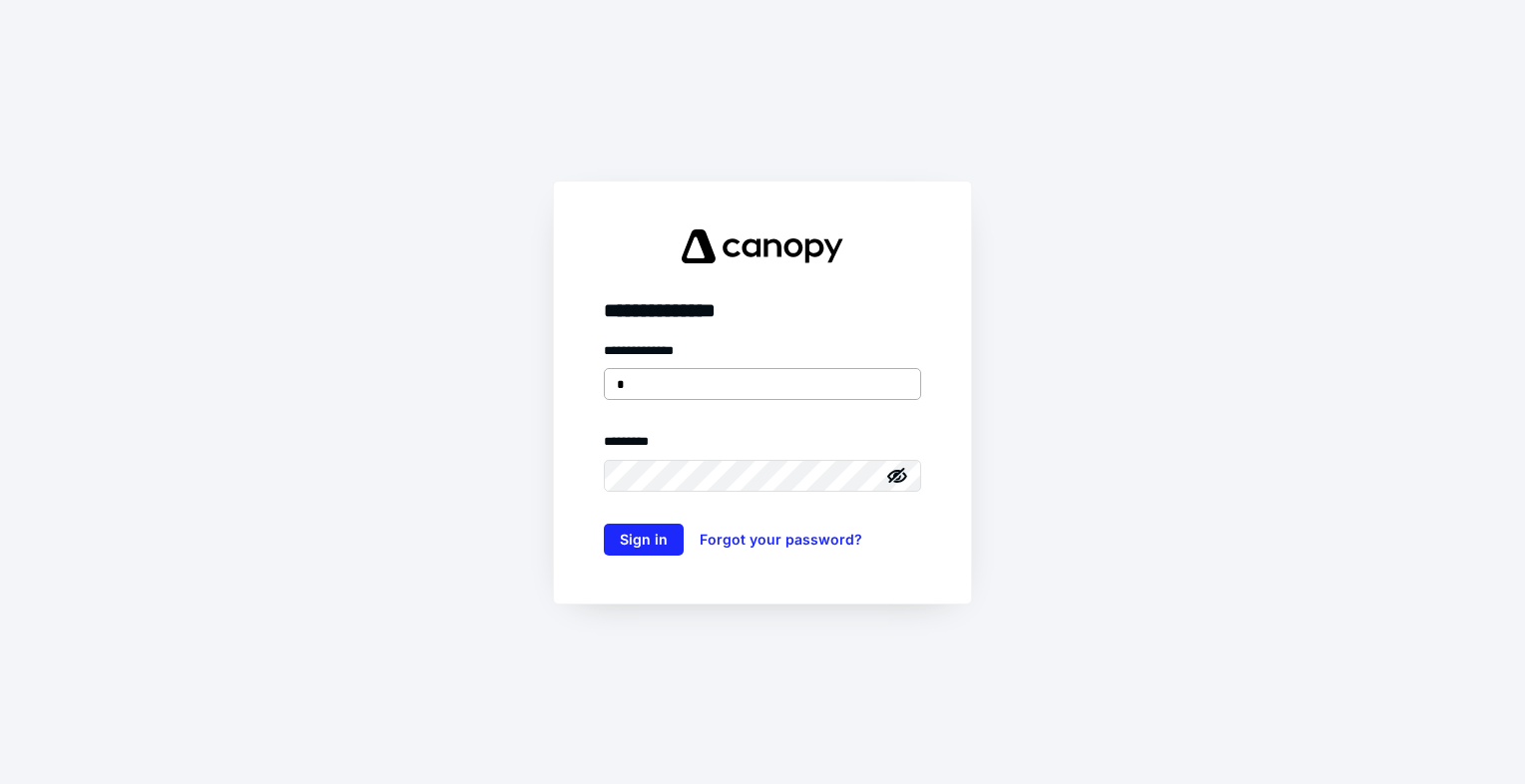 type on "**********" 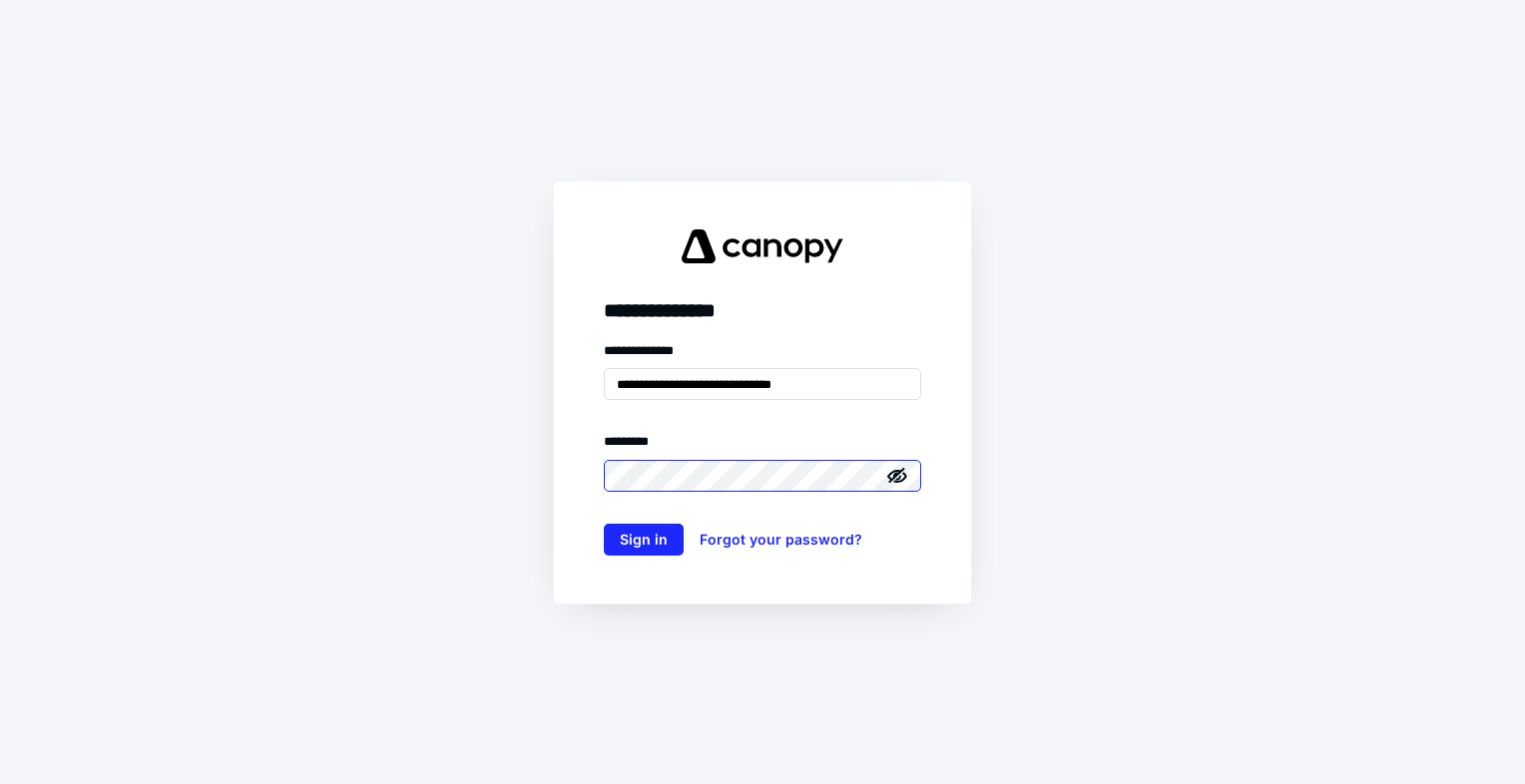 click on "Sign in" at bounding box center [644, 540] 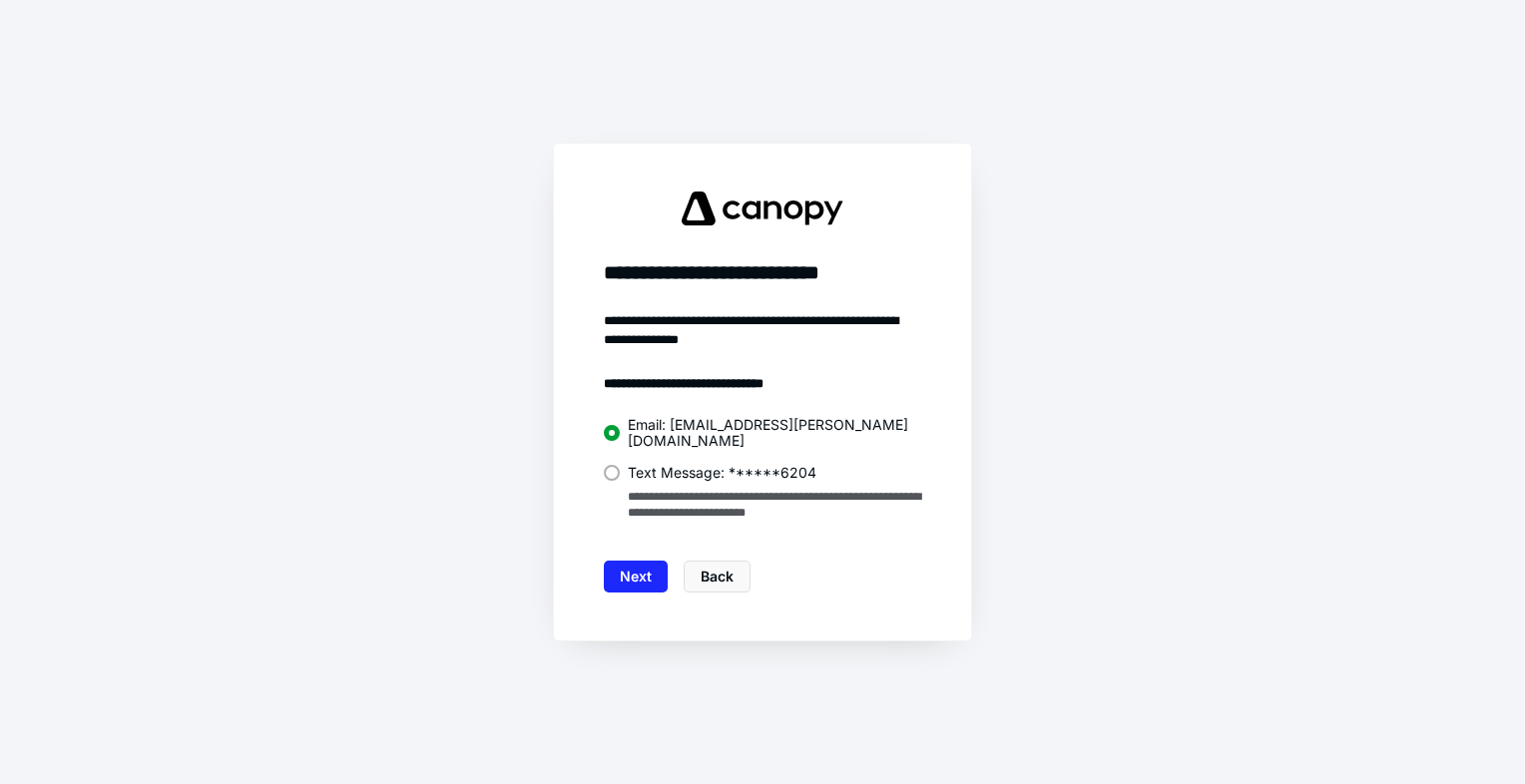 click at bounding box center [612, 473] 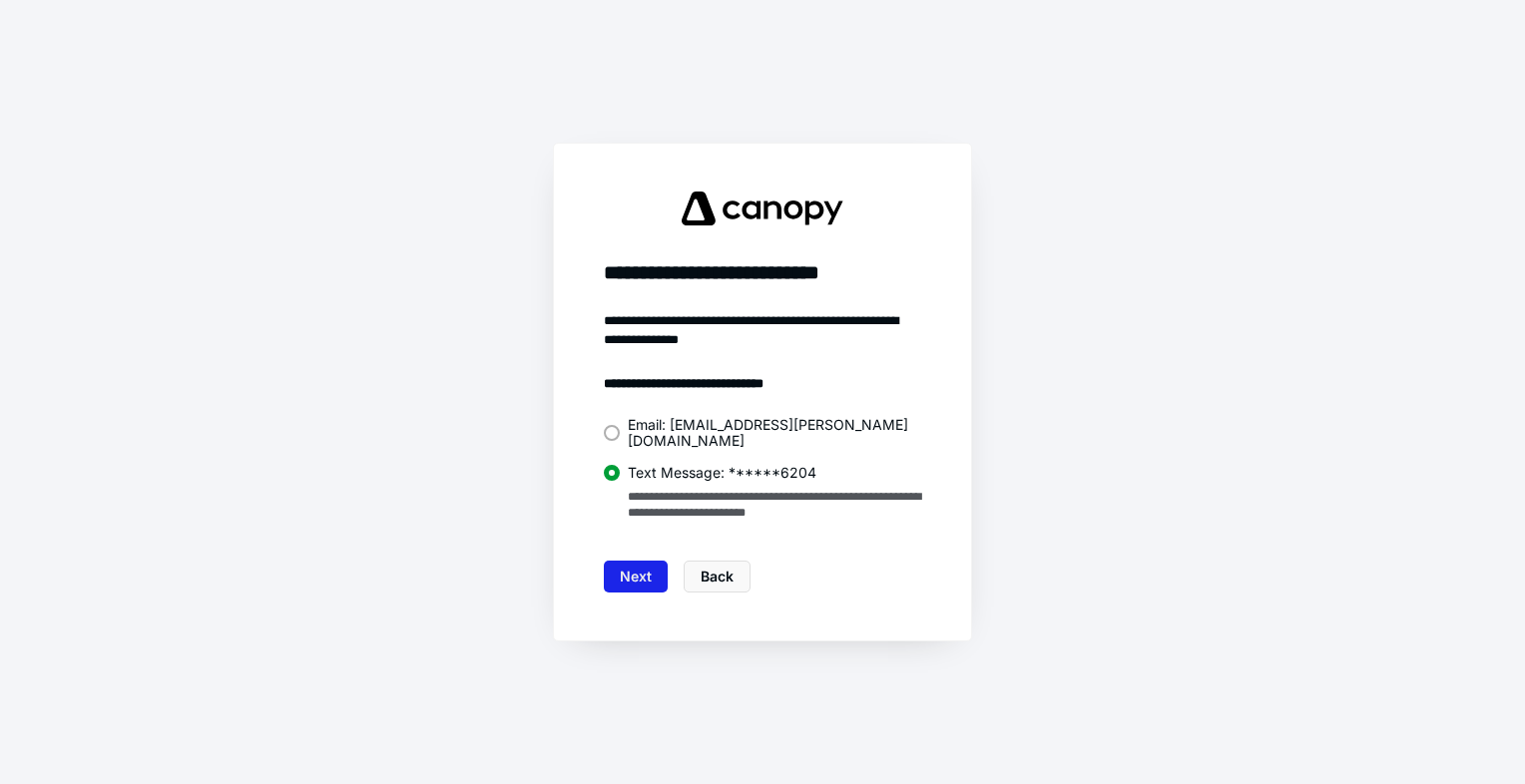 click on "Next" at bounding box center (636, 577) 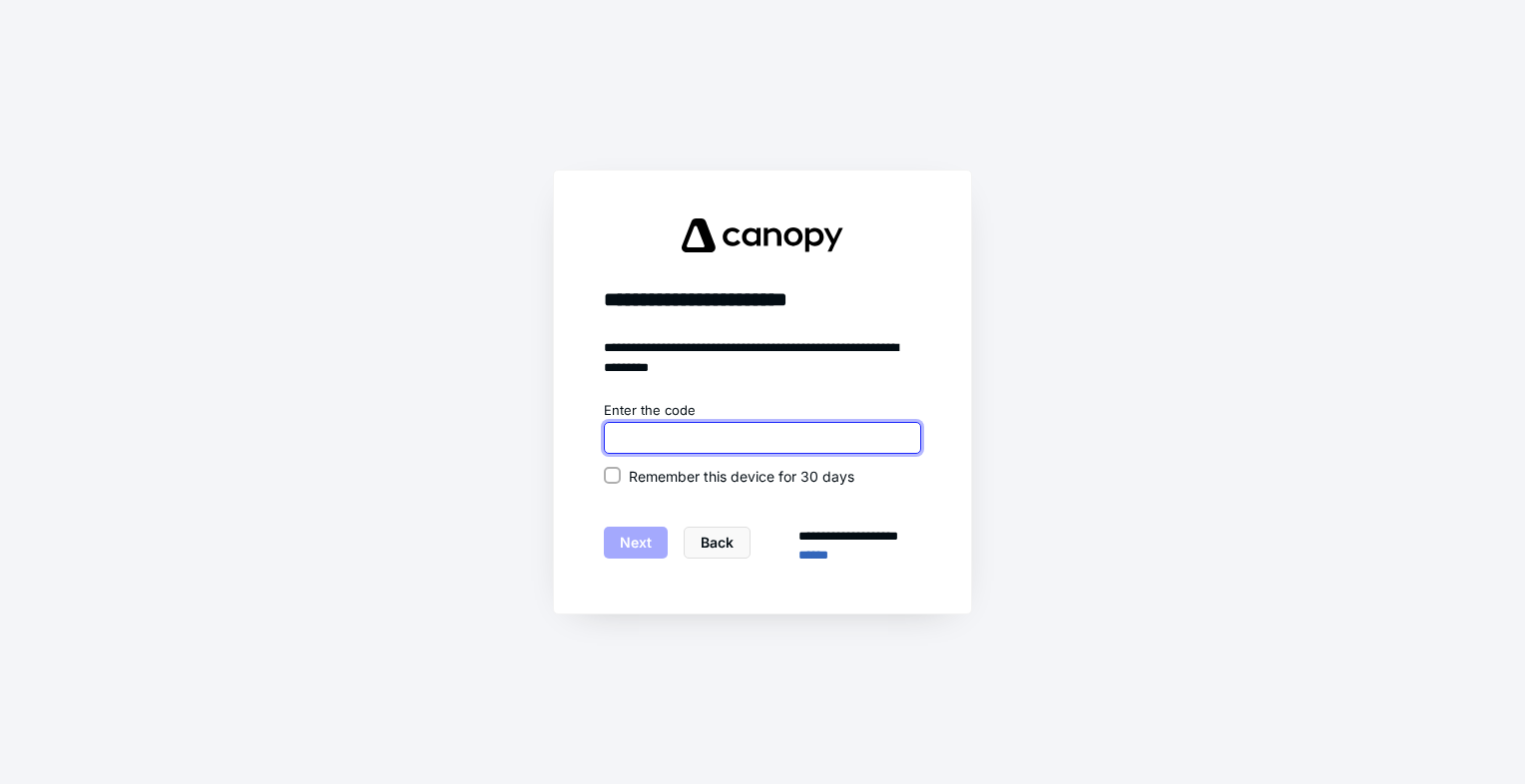 click at bounding box center (762, 438) 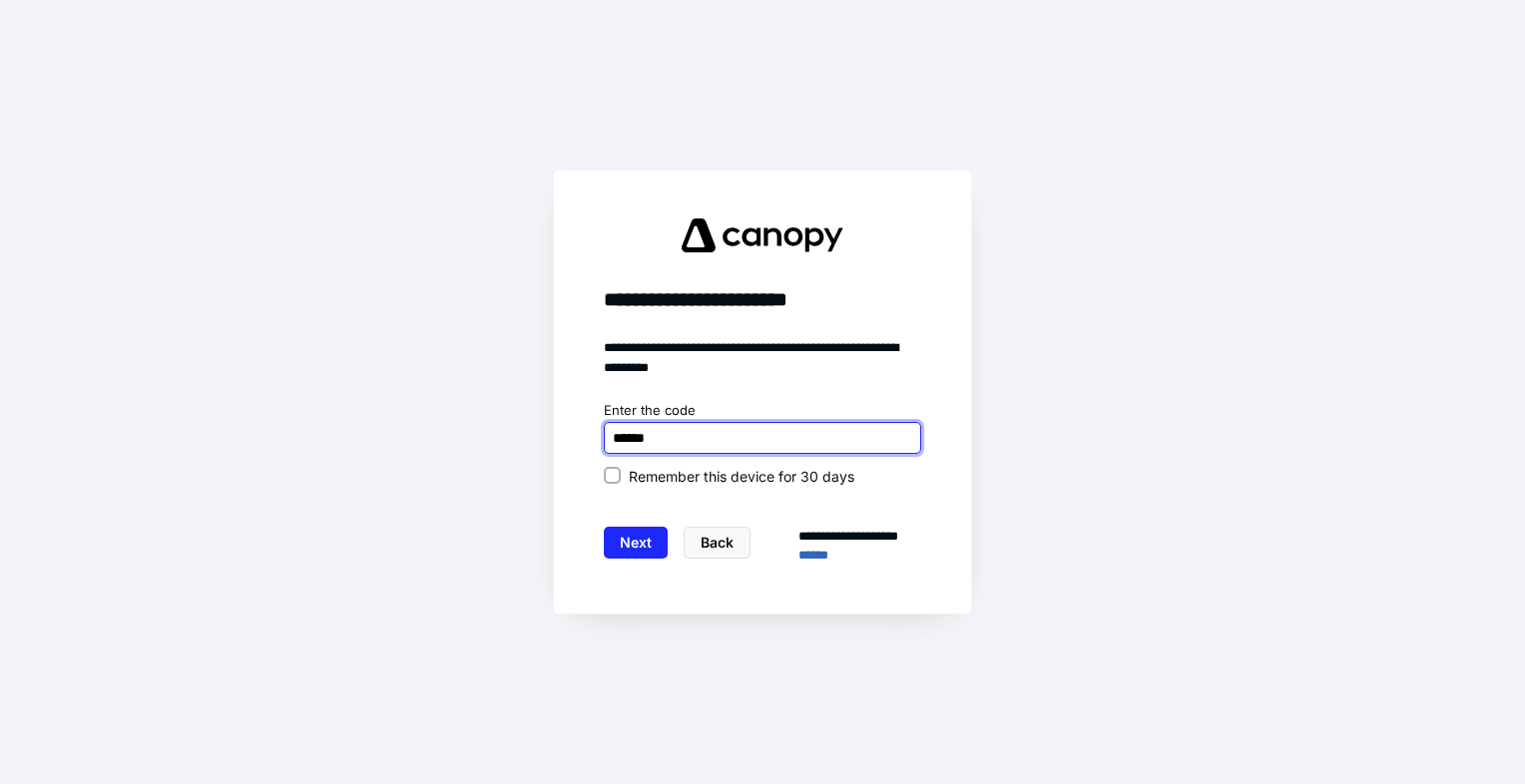 type on "******" 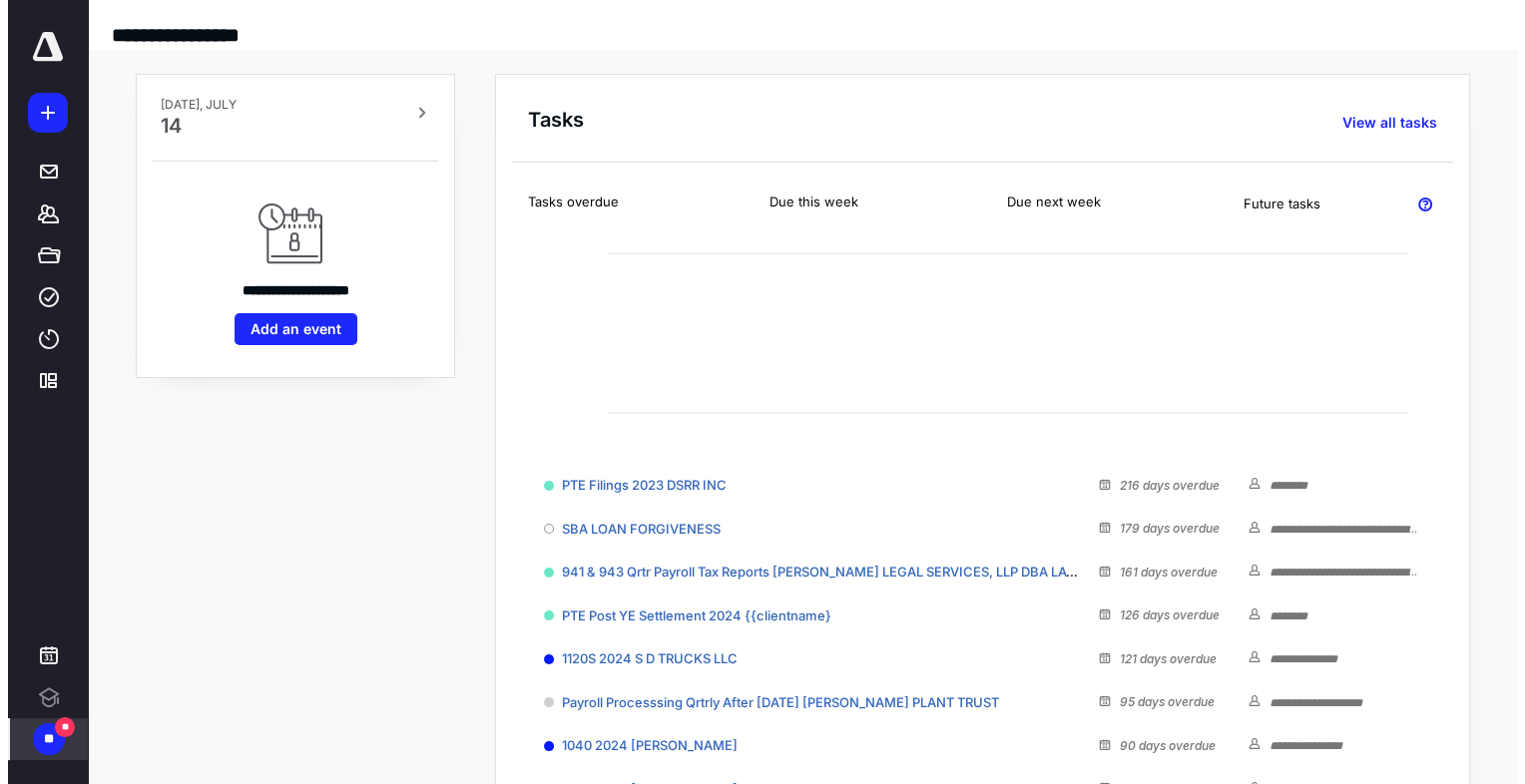 scroll, scrollTop: 0, scrollLeft: 0, axis: both 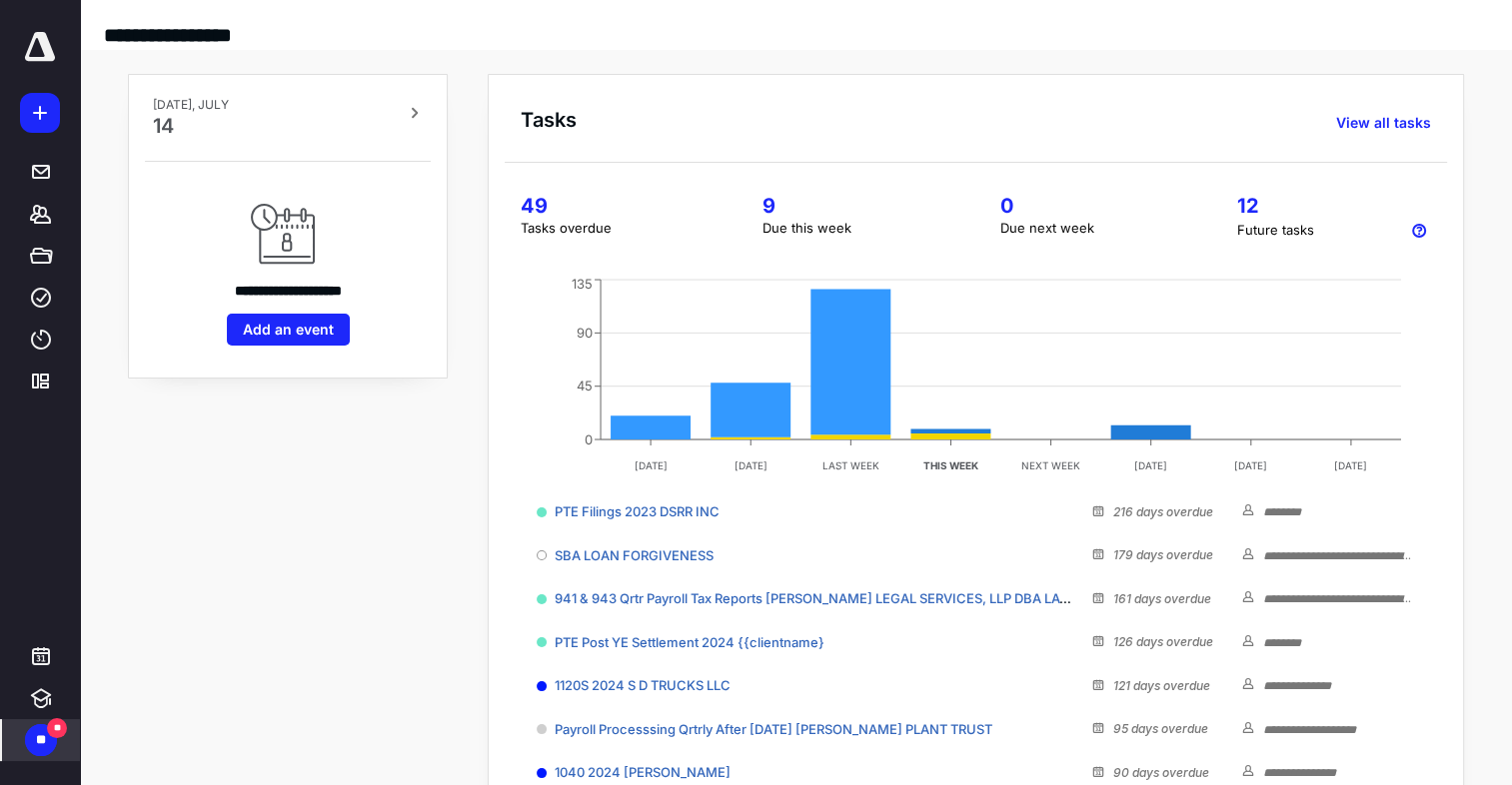 click on "**" at bounding box center (57, 728) 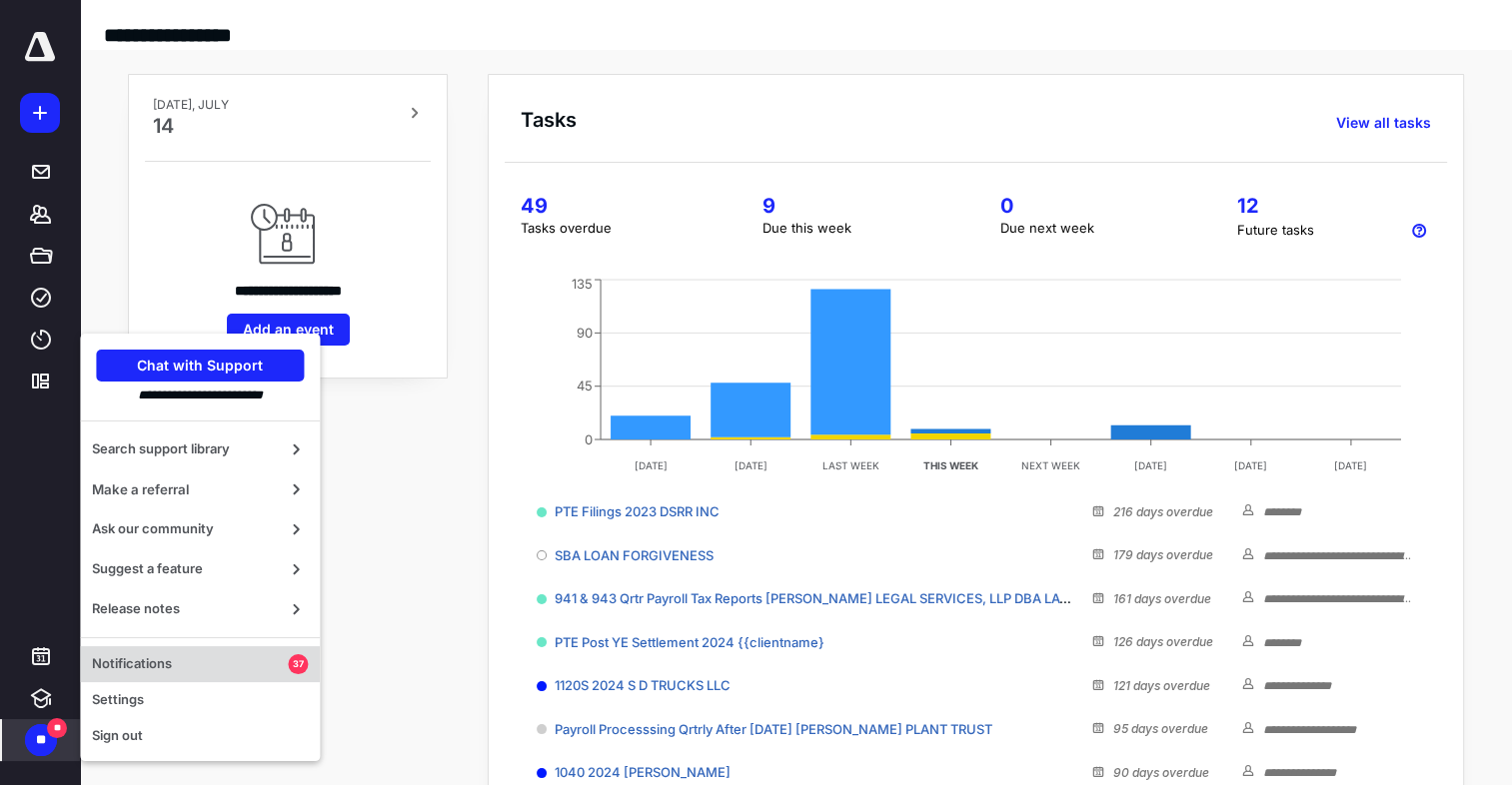 click on "Notifications" at bounding box center (190, 664) 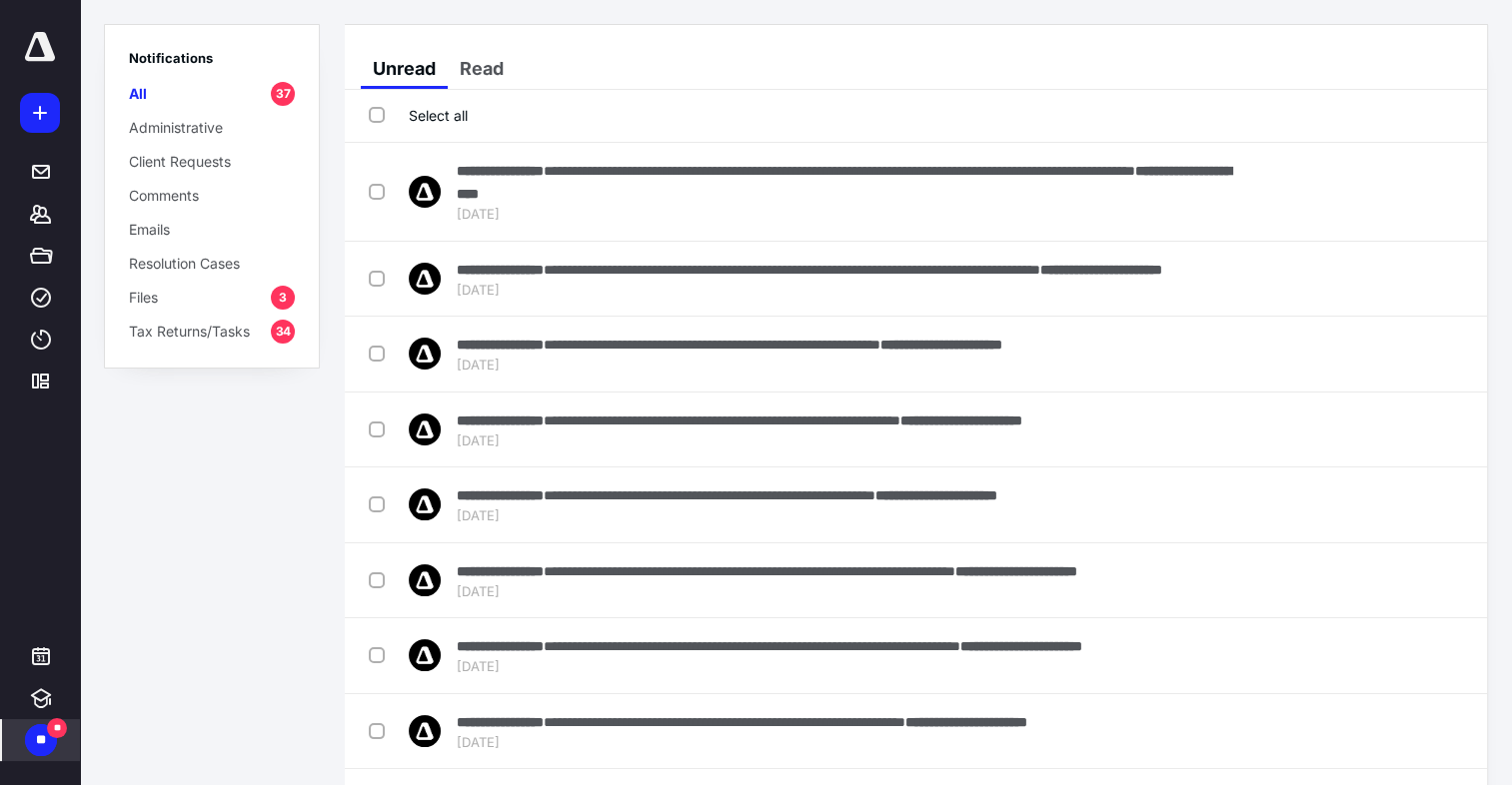 click on "Select all" at bounding box center [418, 115] 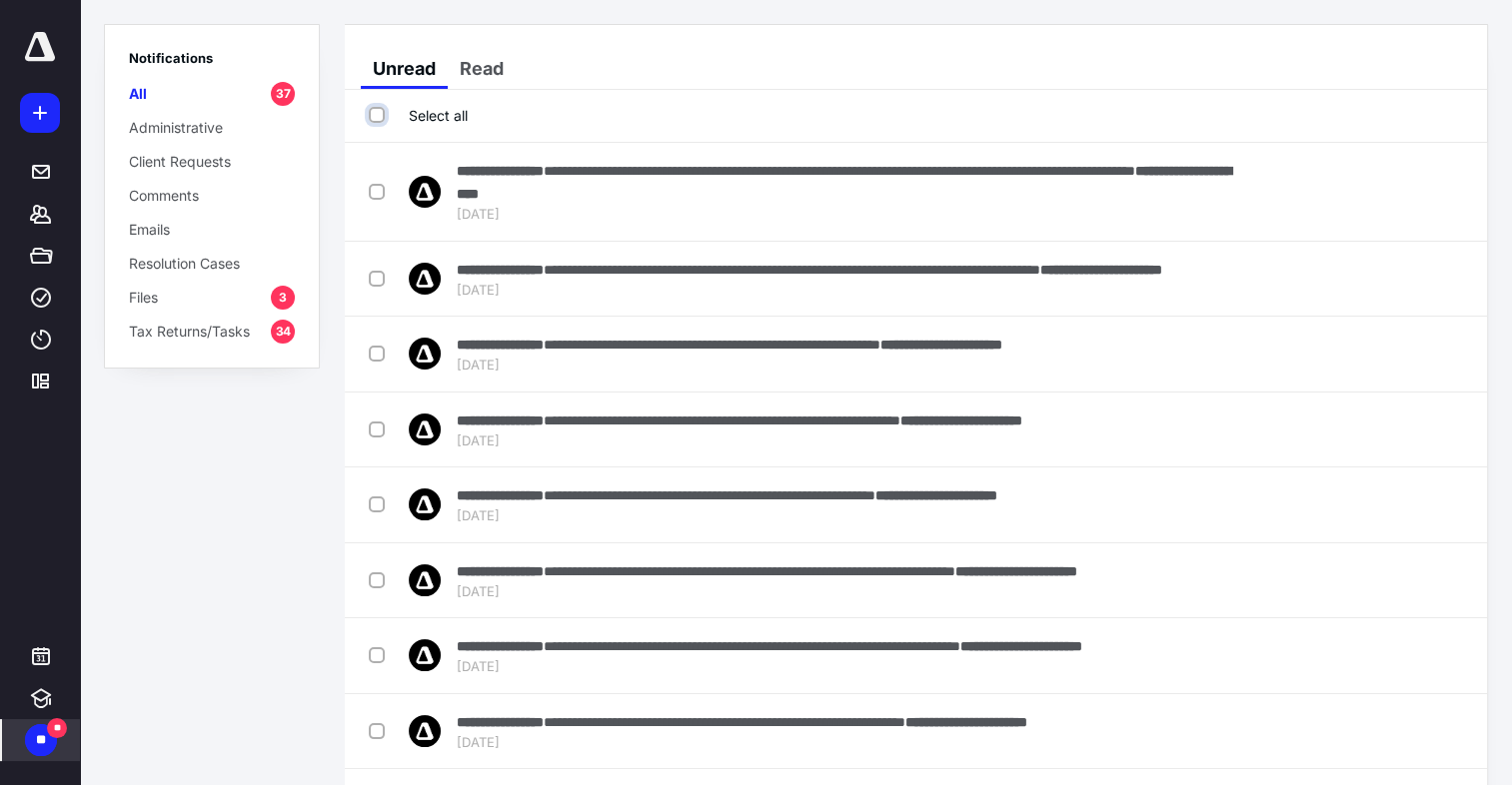 click on "Select all" at bounding box center [379, 115] 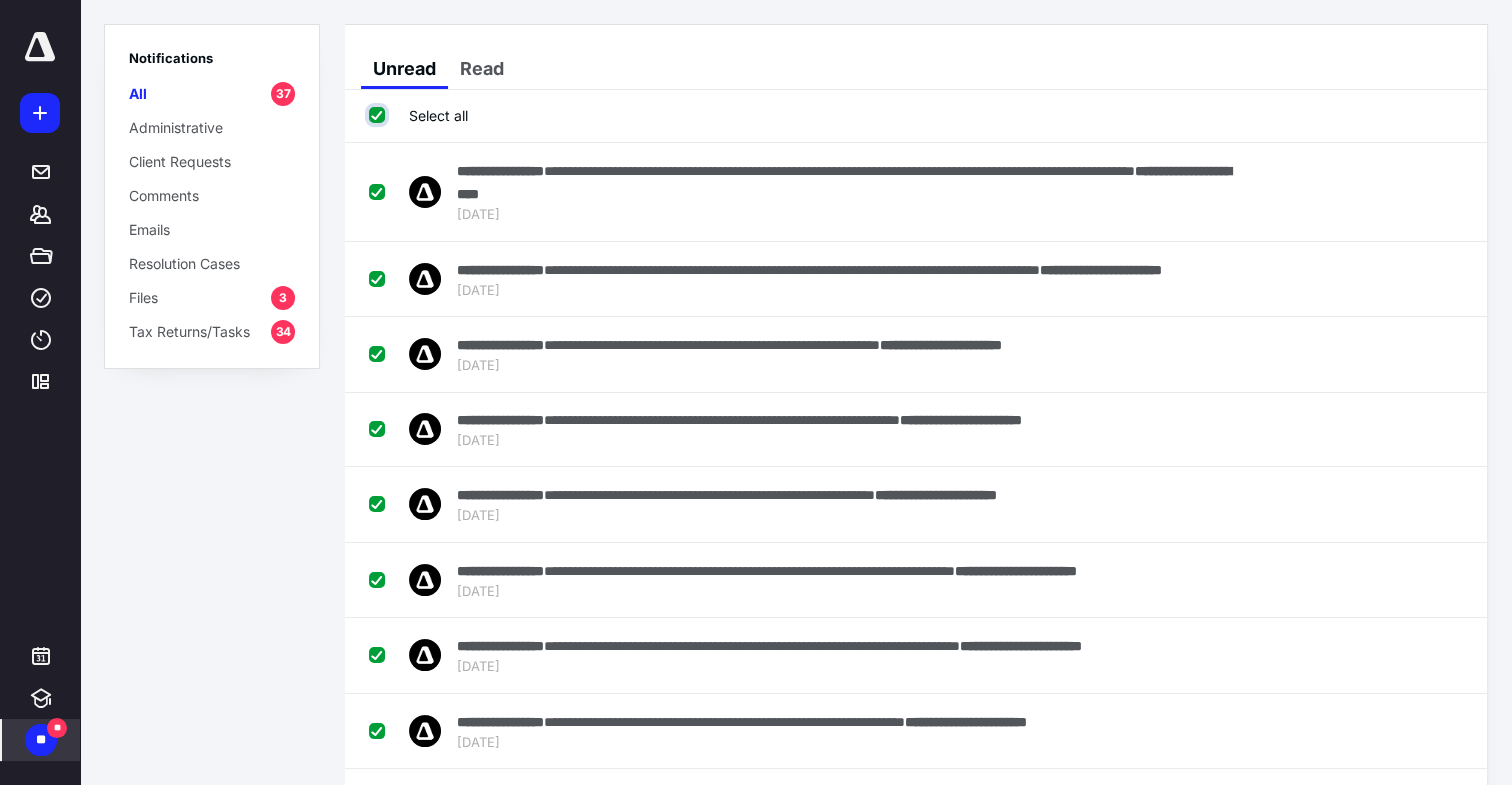 checkbox on "true" 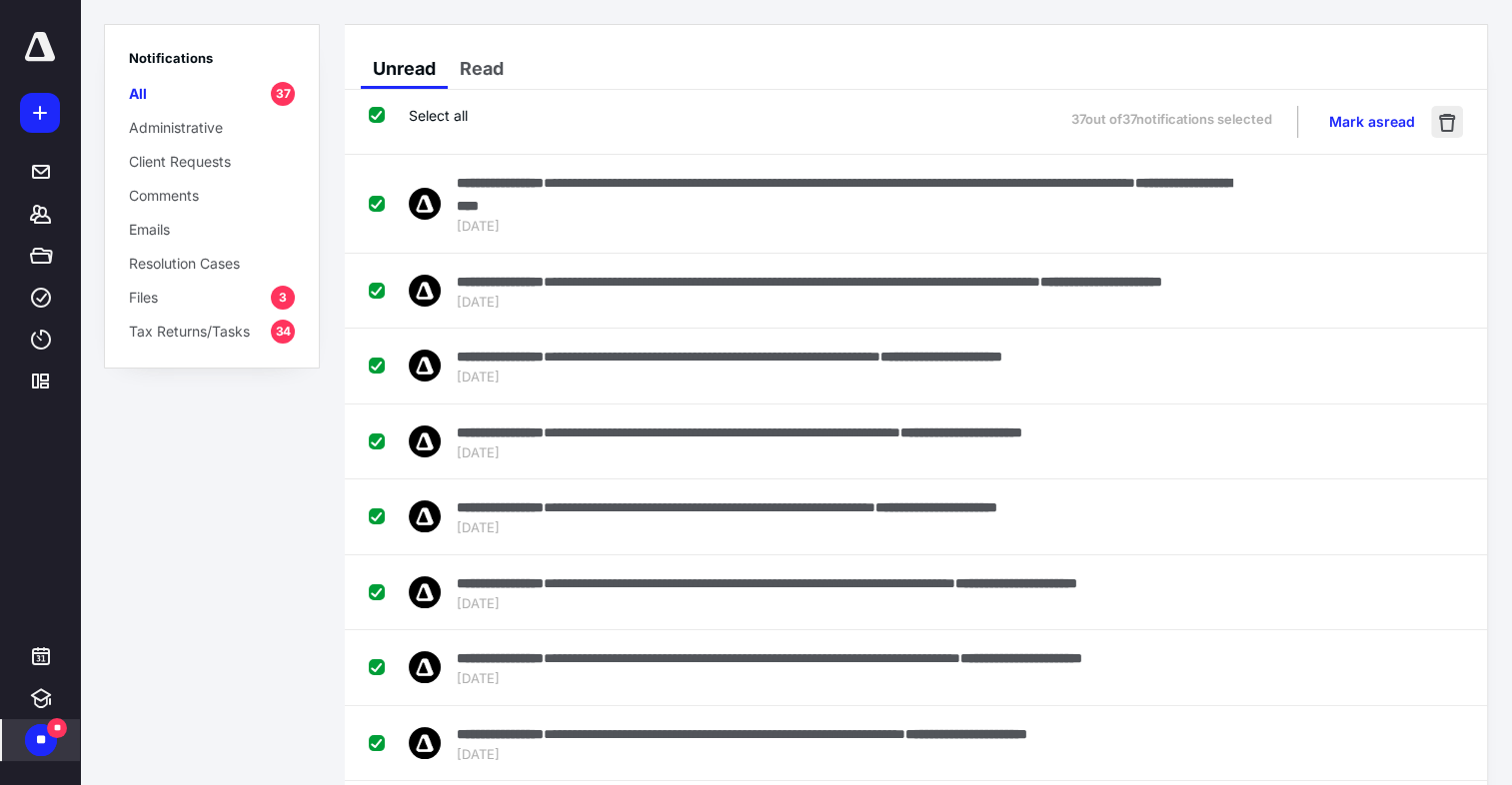 click at bounding box center (1447, 122) 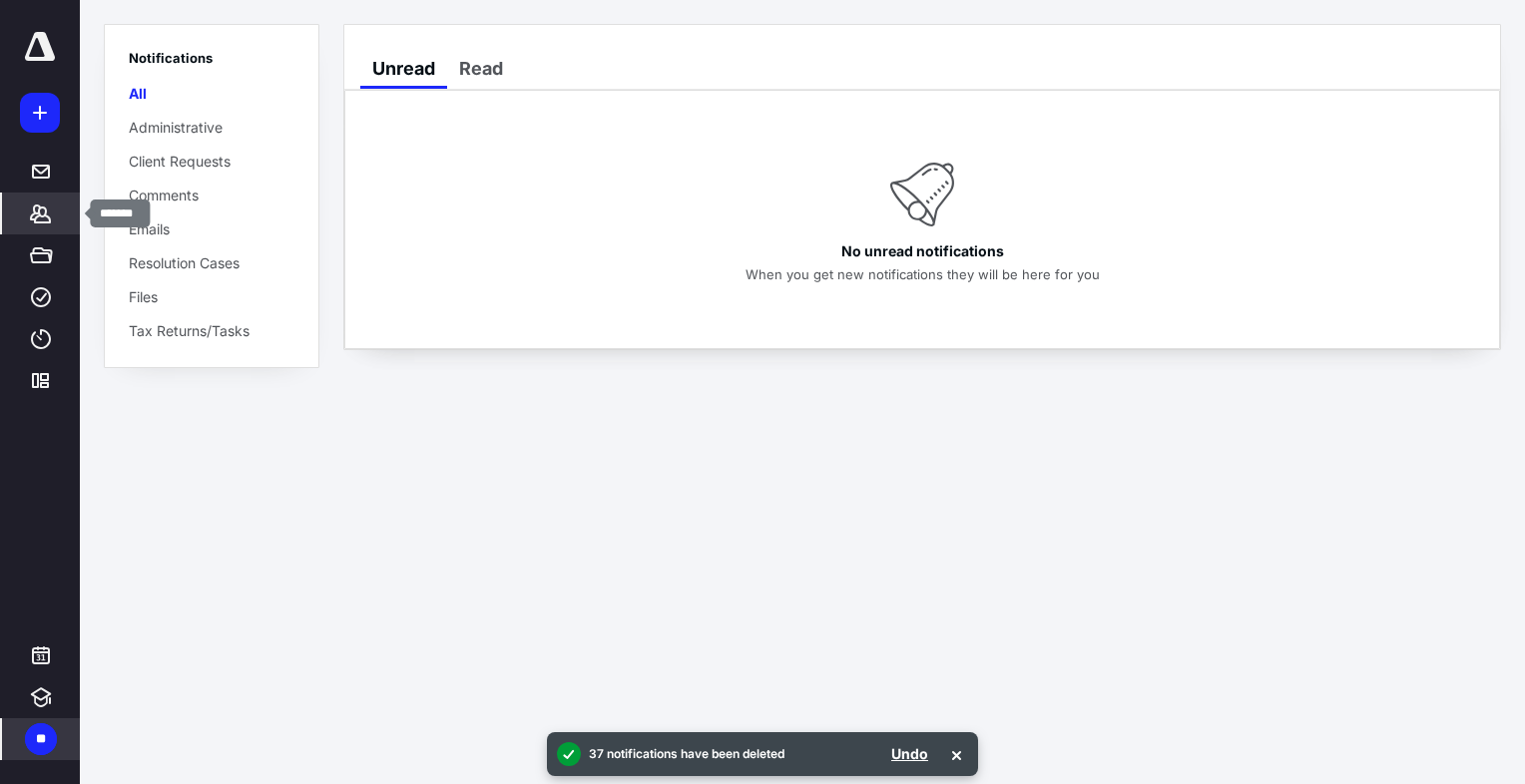click 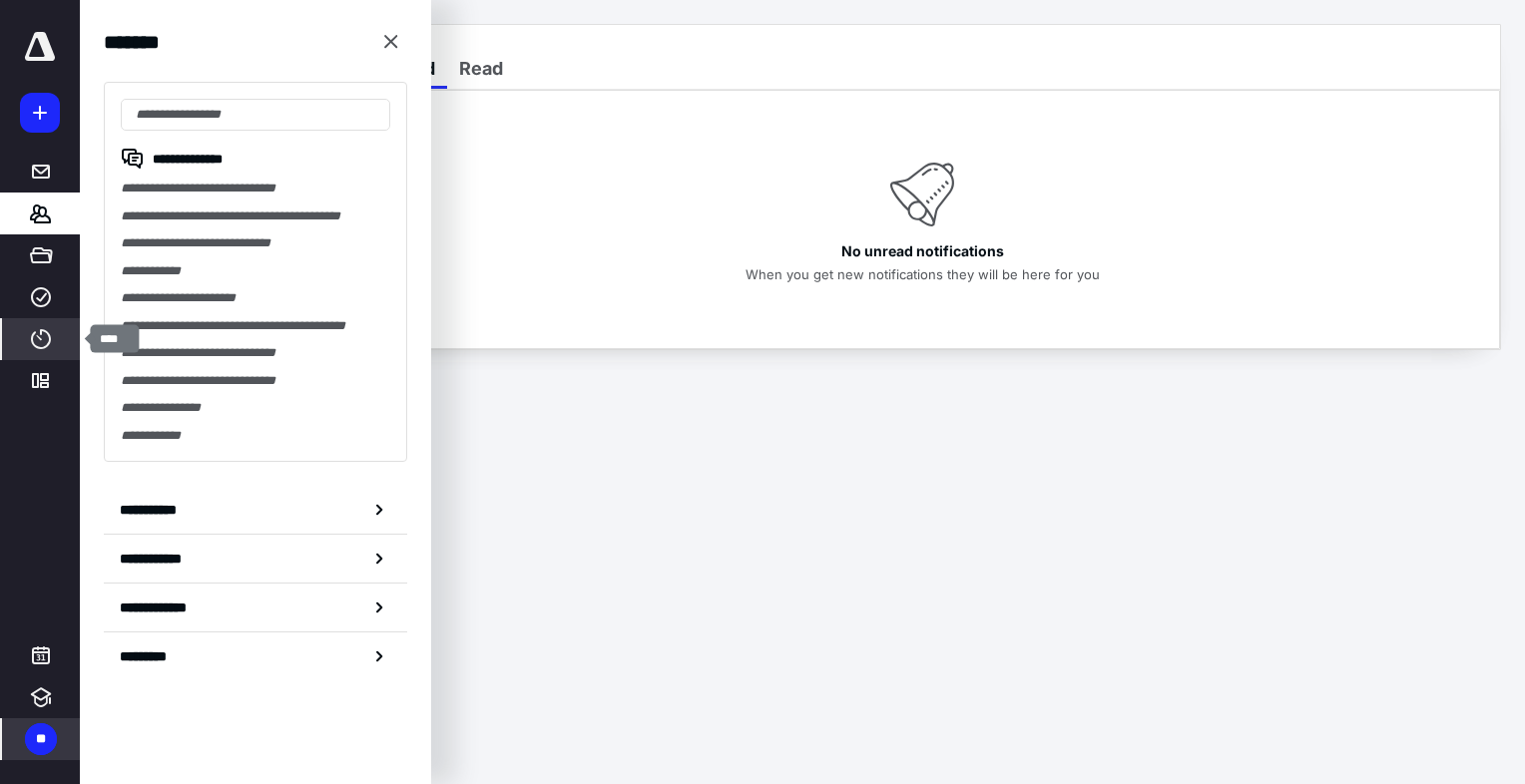 click 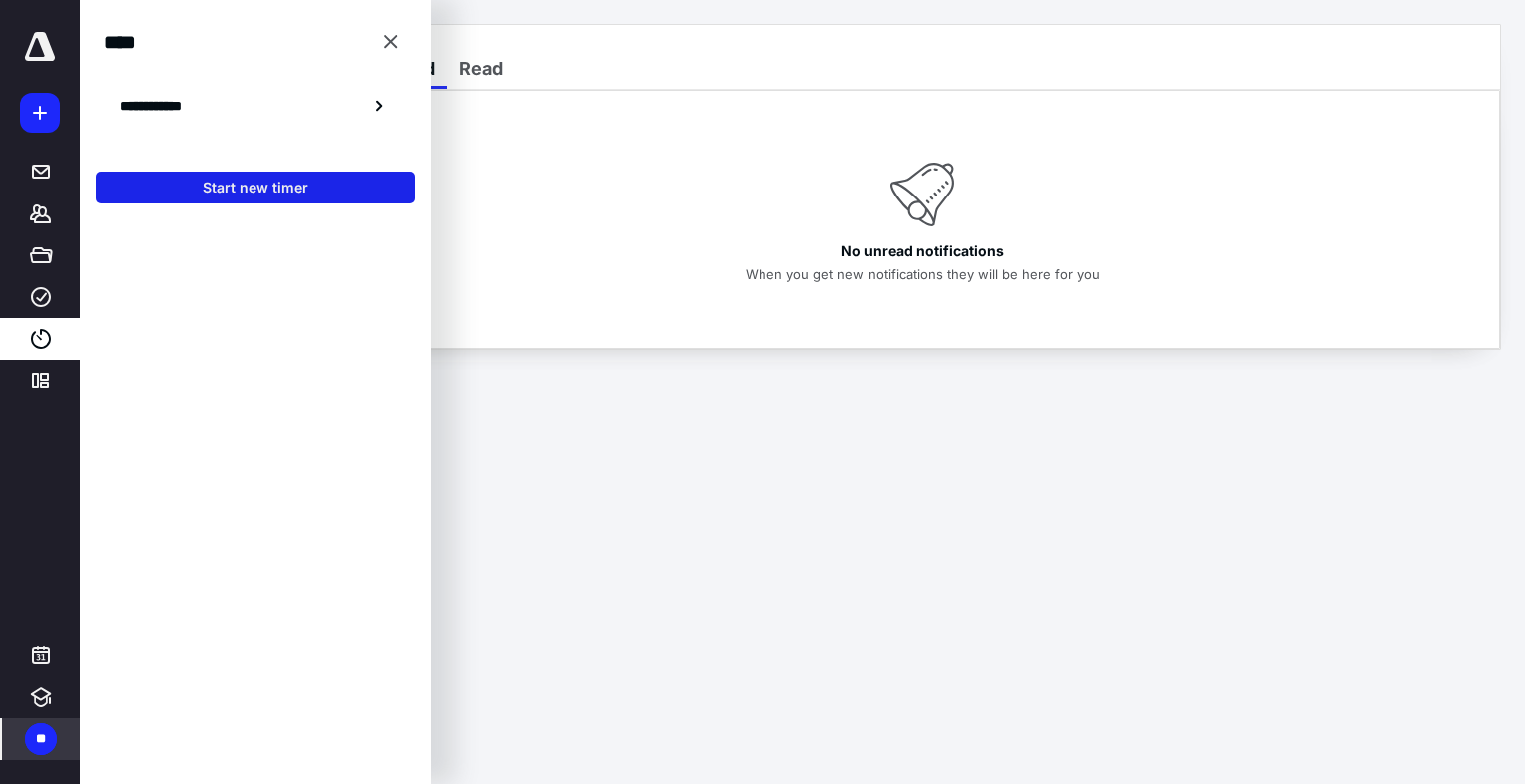 click on "Start new timer" at bounding box center (255, 188) 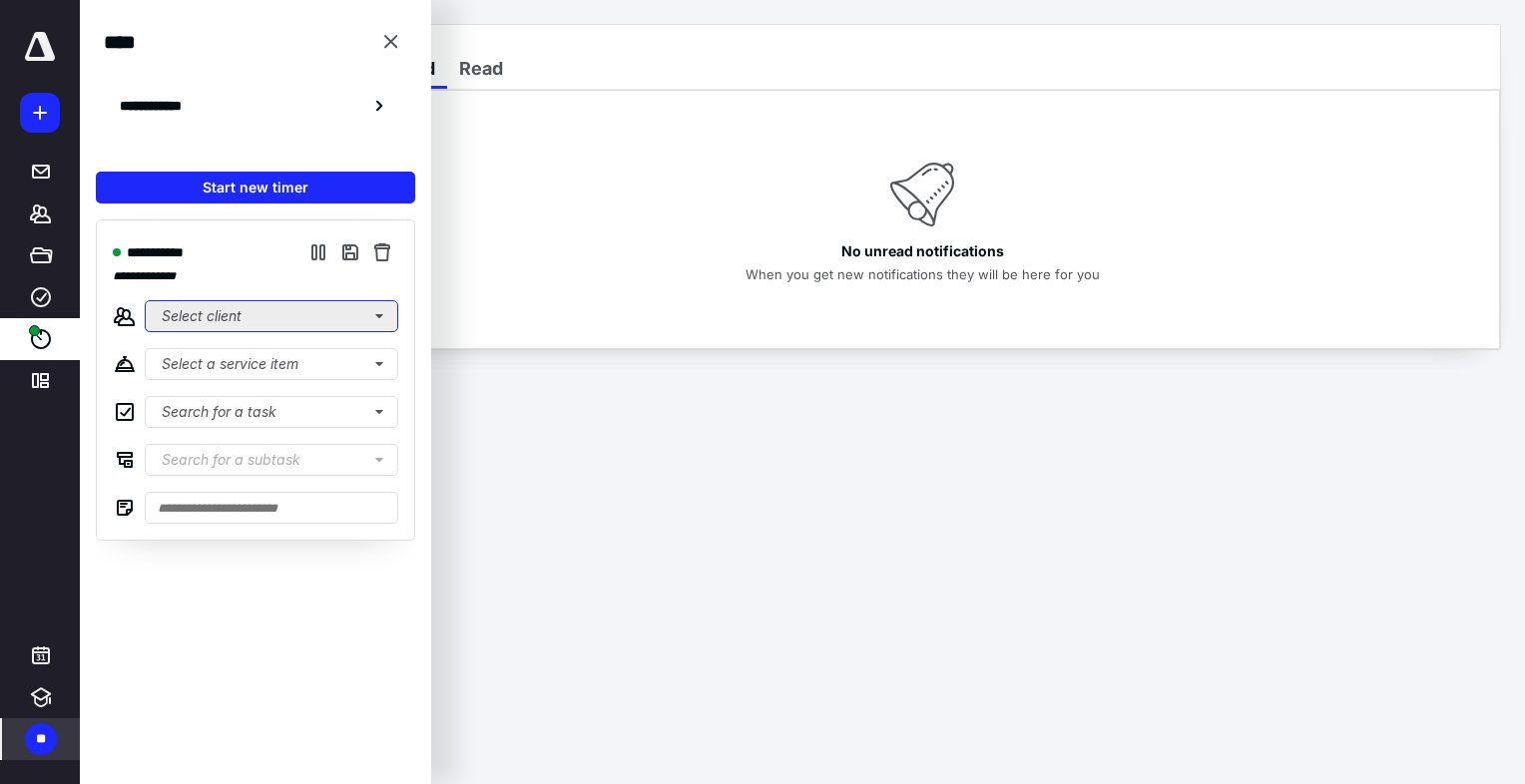 click on "Select client" at bounding box center [271, 316] 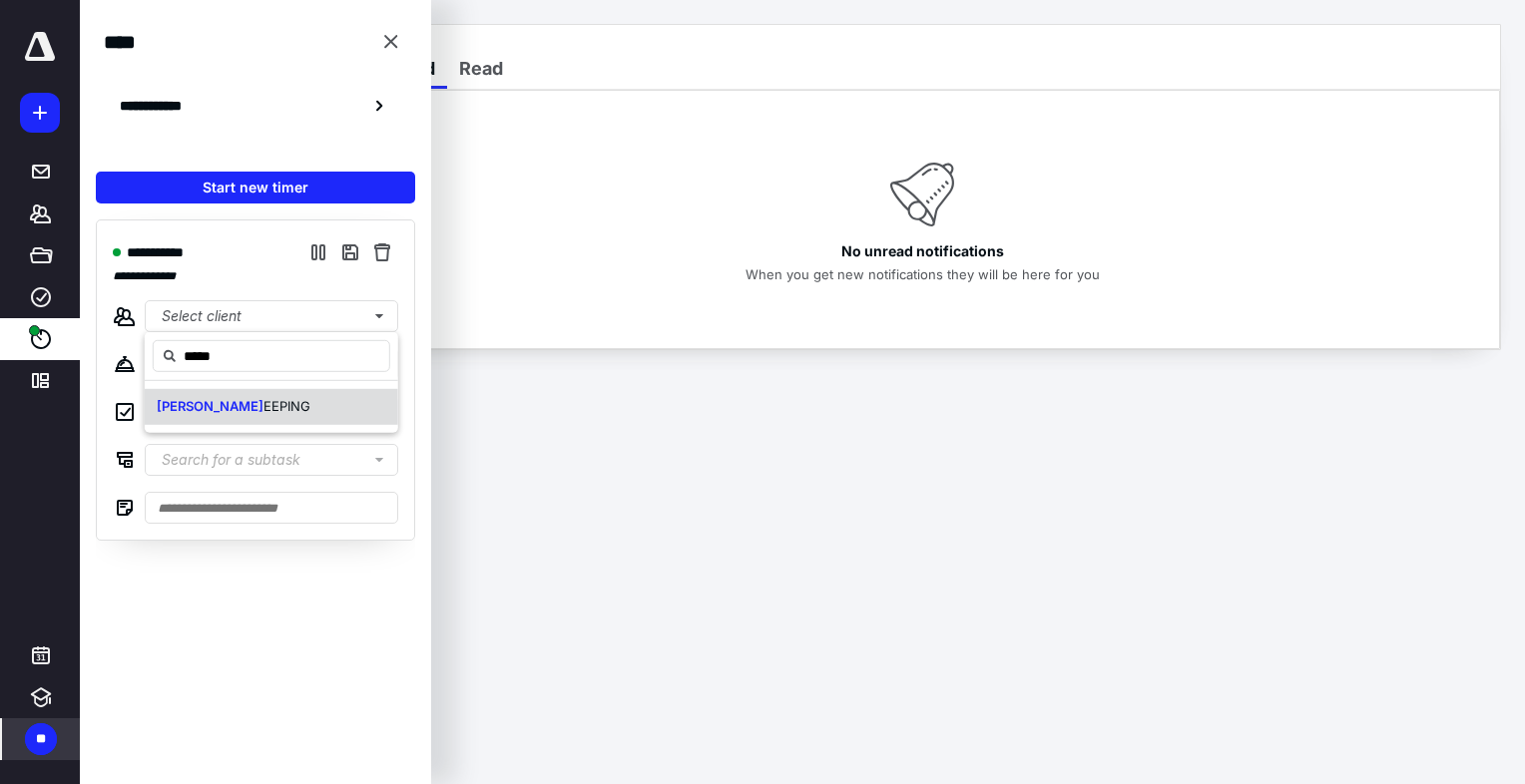 click on "[PERSON_NAME]" at bounding box center [210, 406] 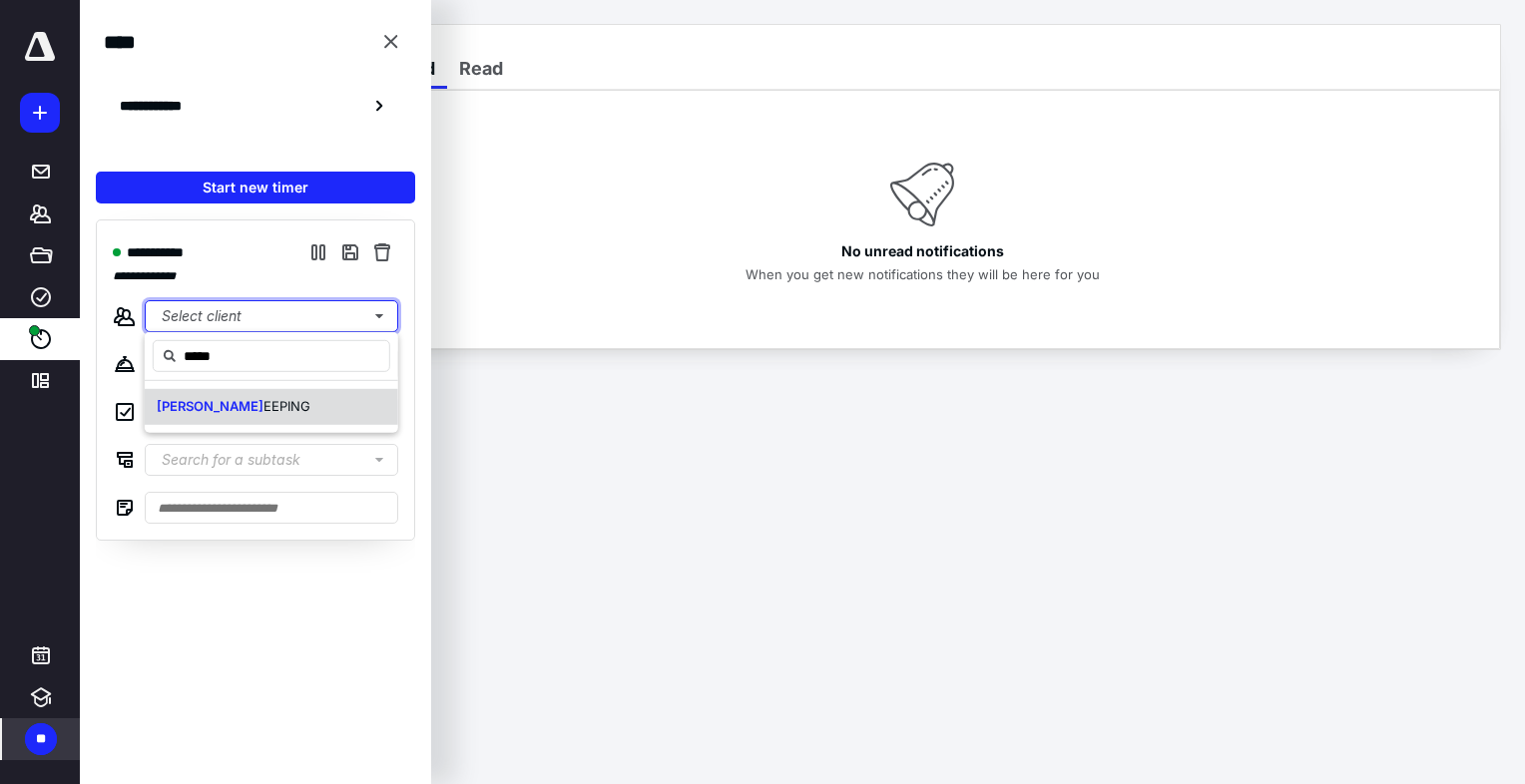 type 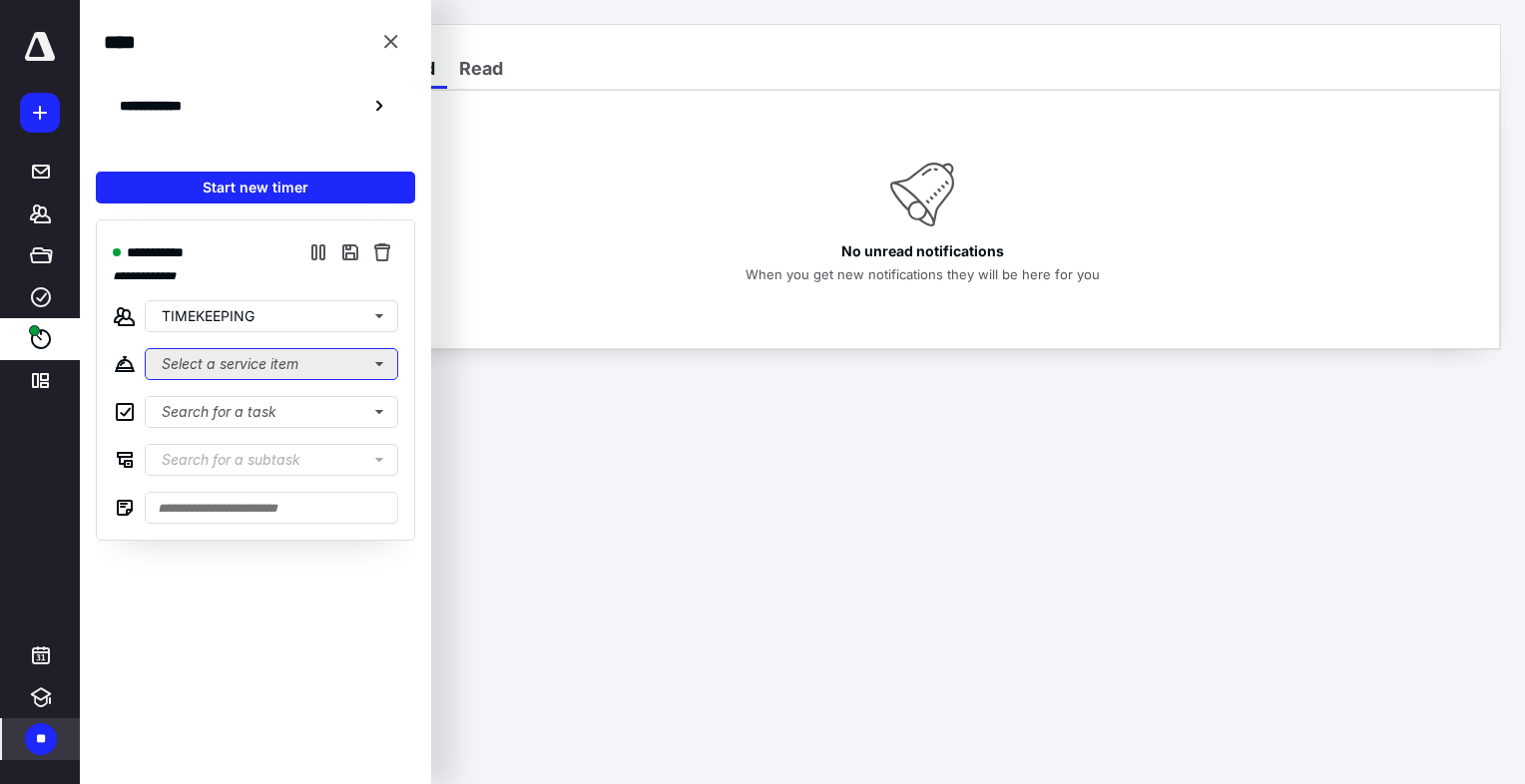 click on "Select a service item" at bounding box center (271, 364) 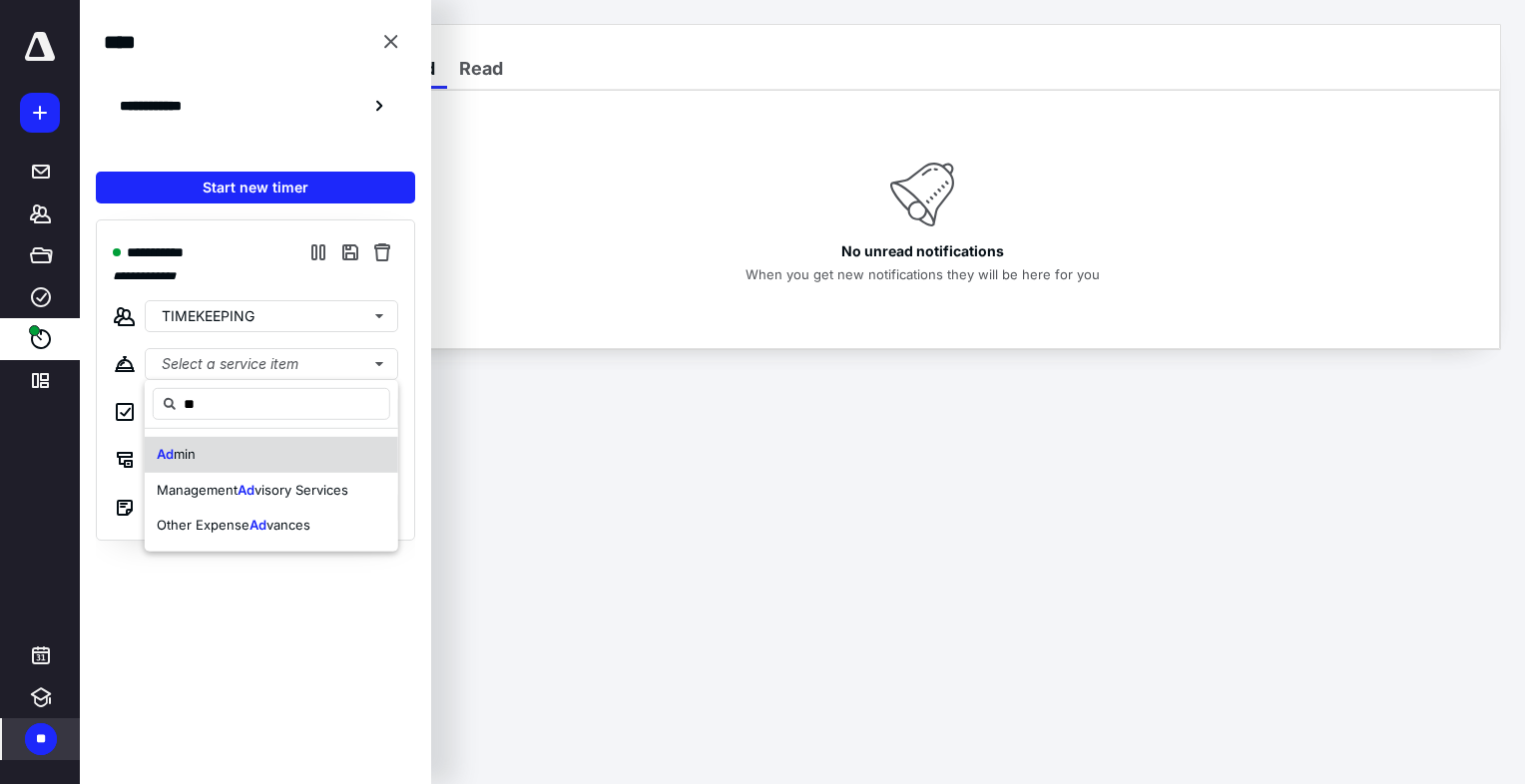 click on "min" at bounding box center (185, 454) 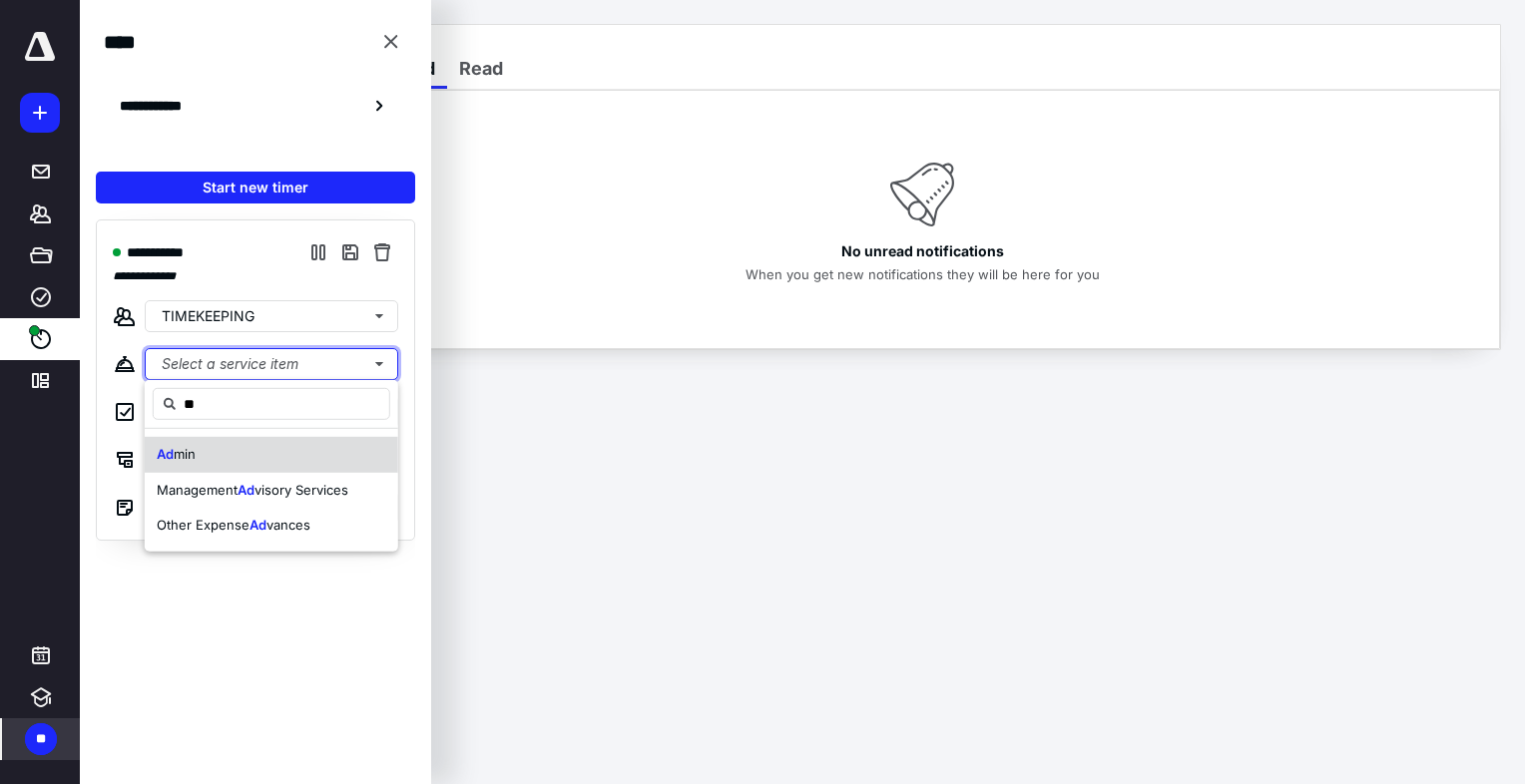 type 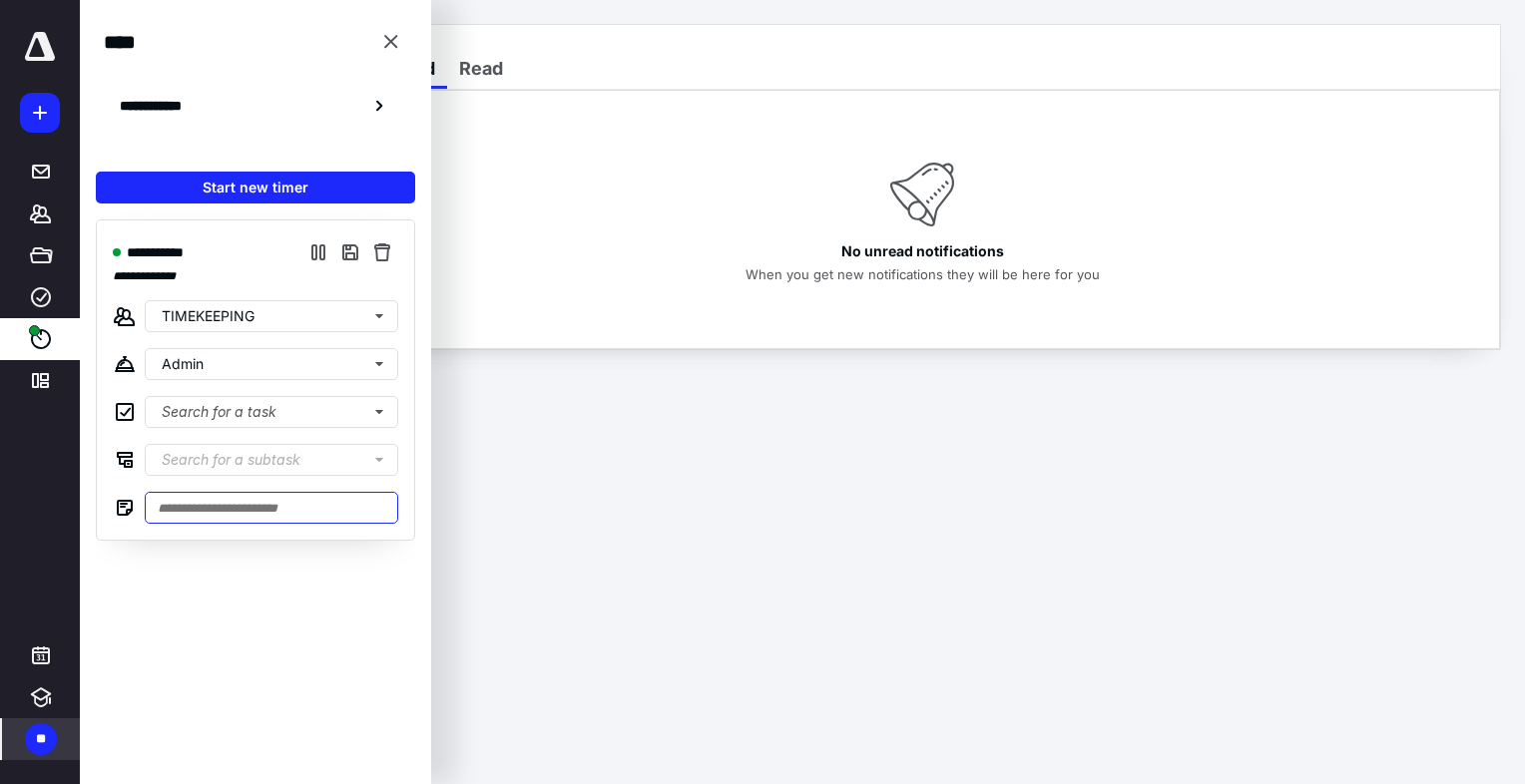 click at bounding box center [271, 508] 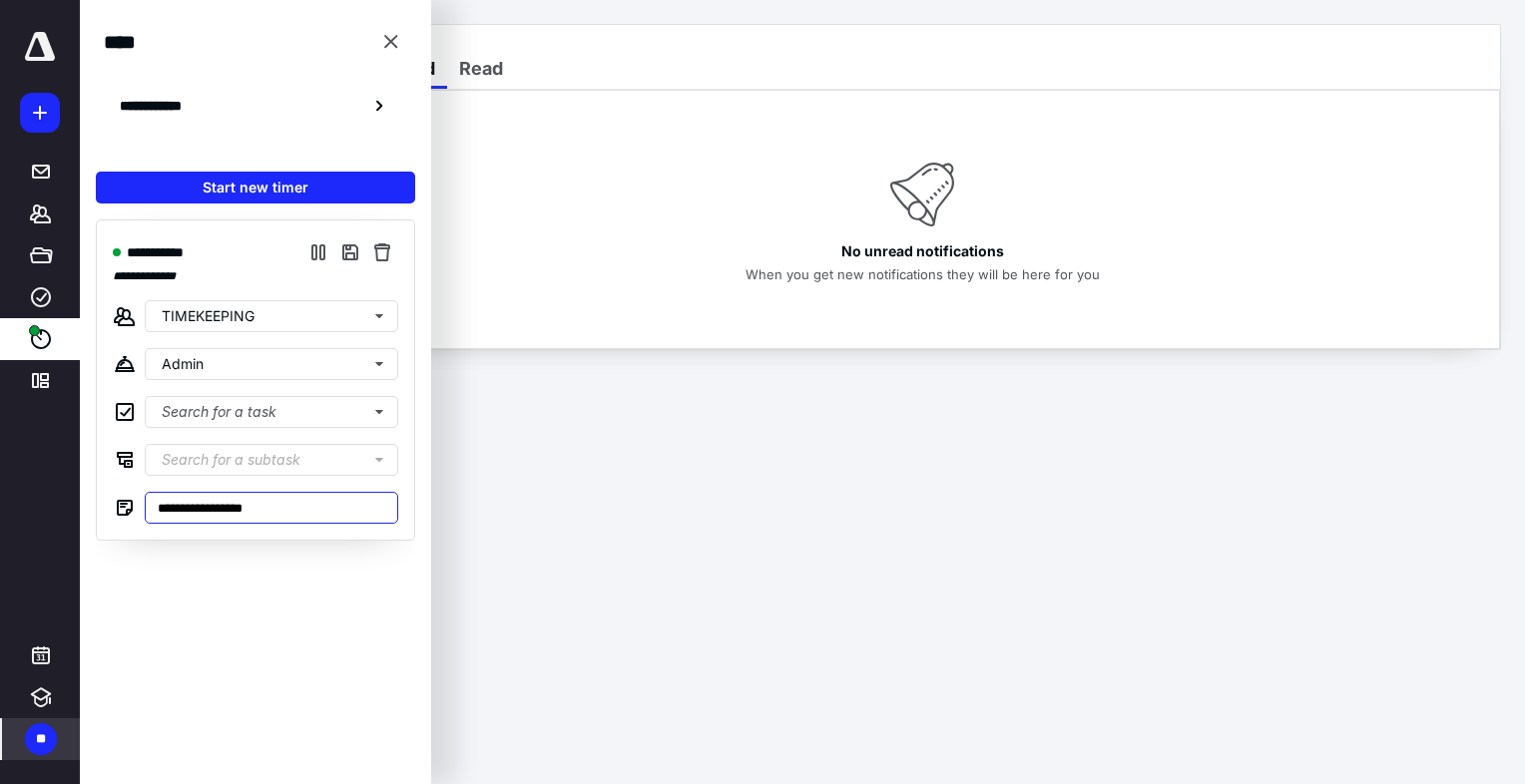 type on "**********" 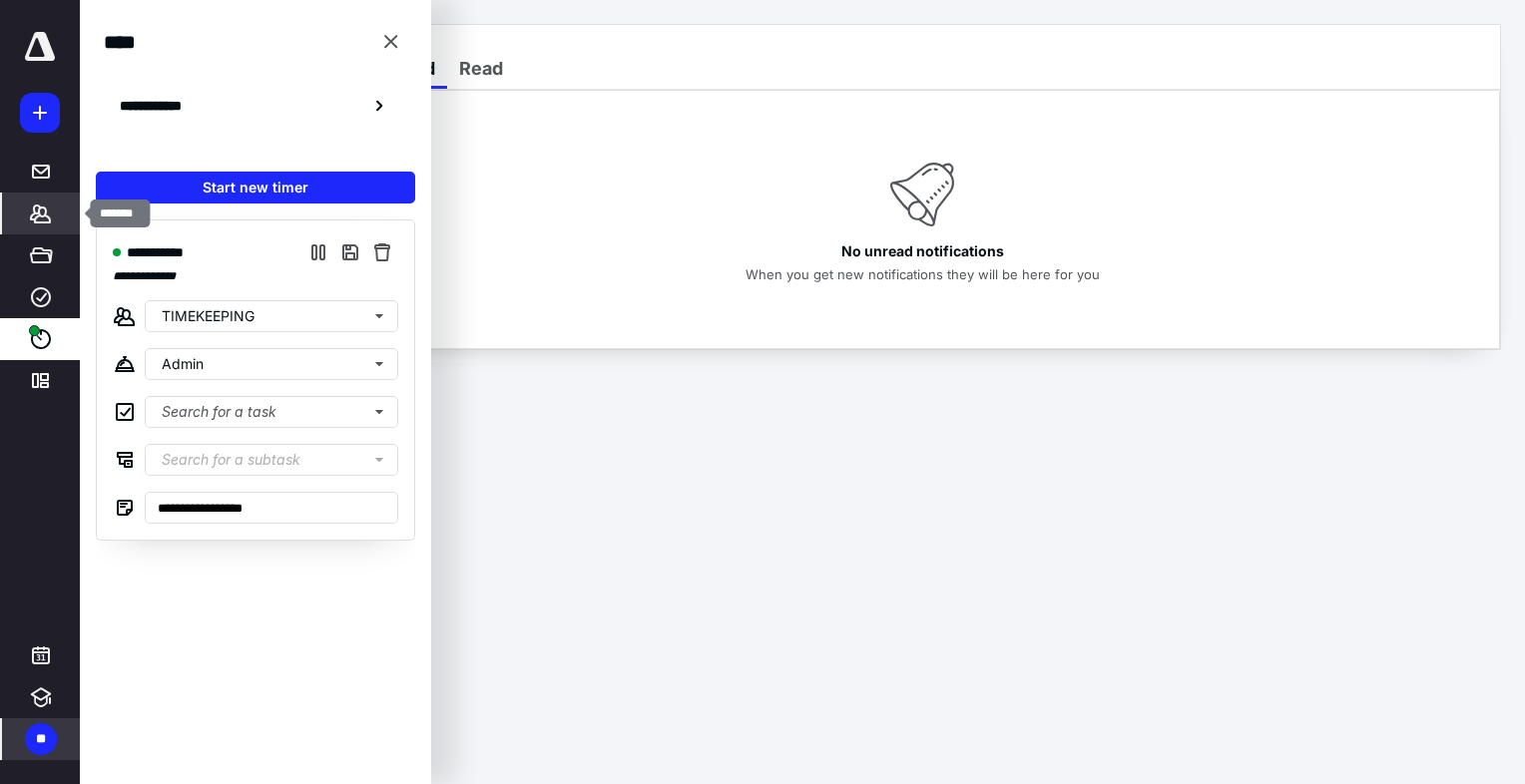 click 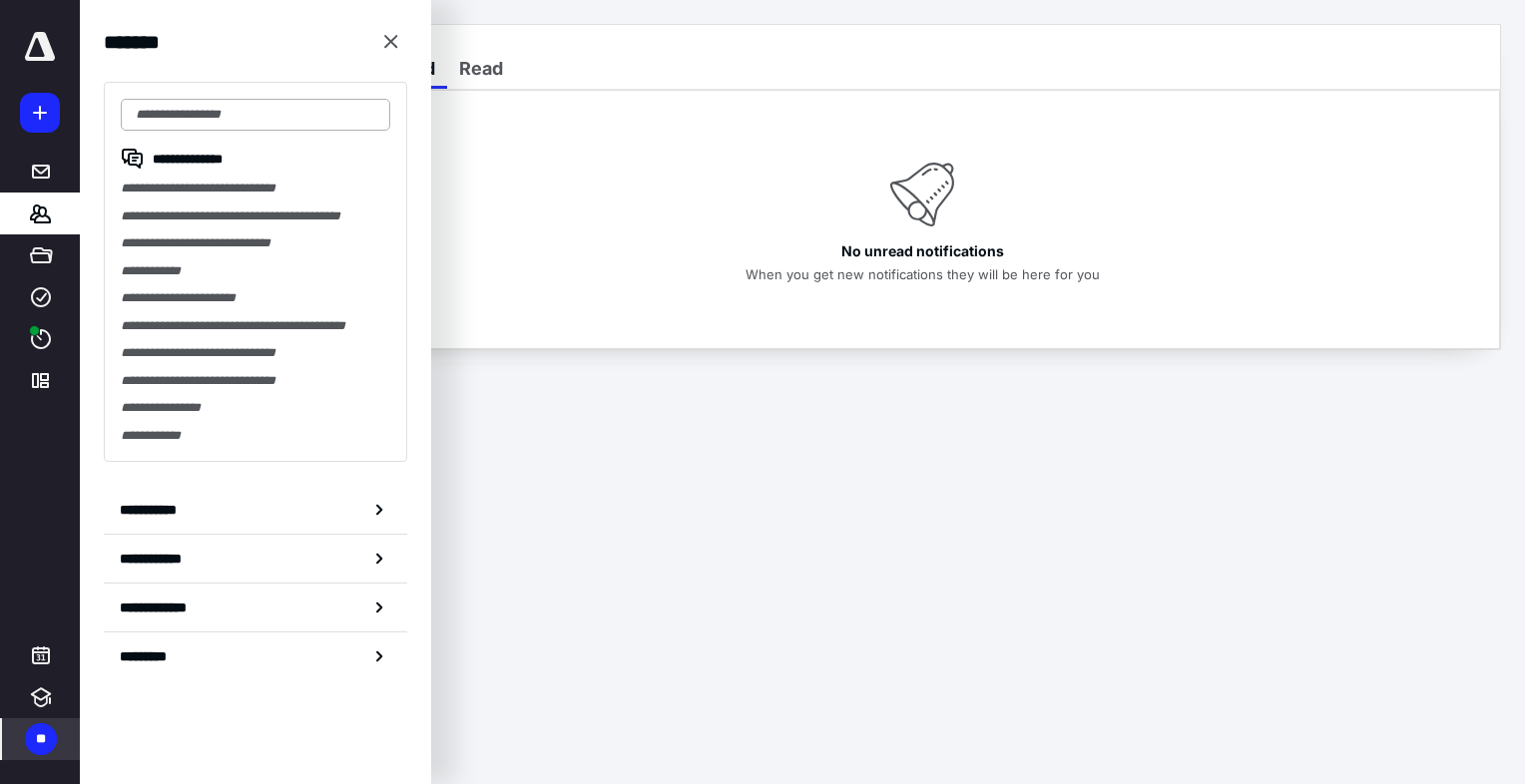 click at bounding box center [255, 115] 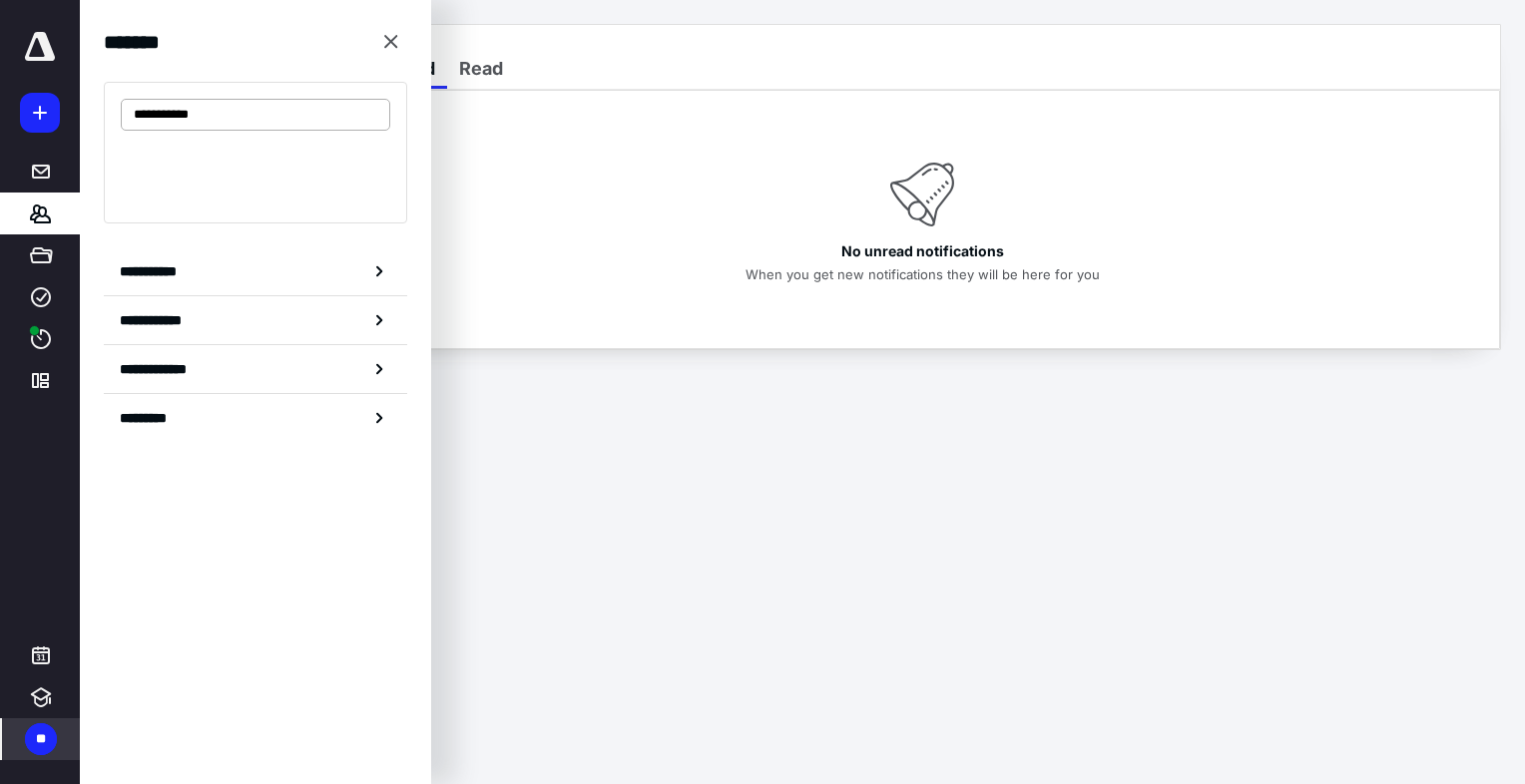 type on "**********" 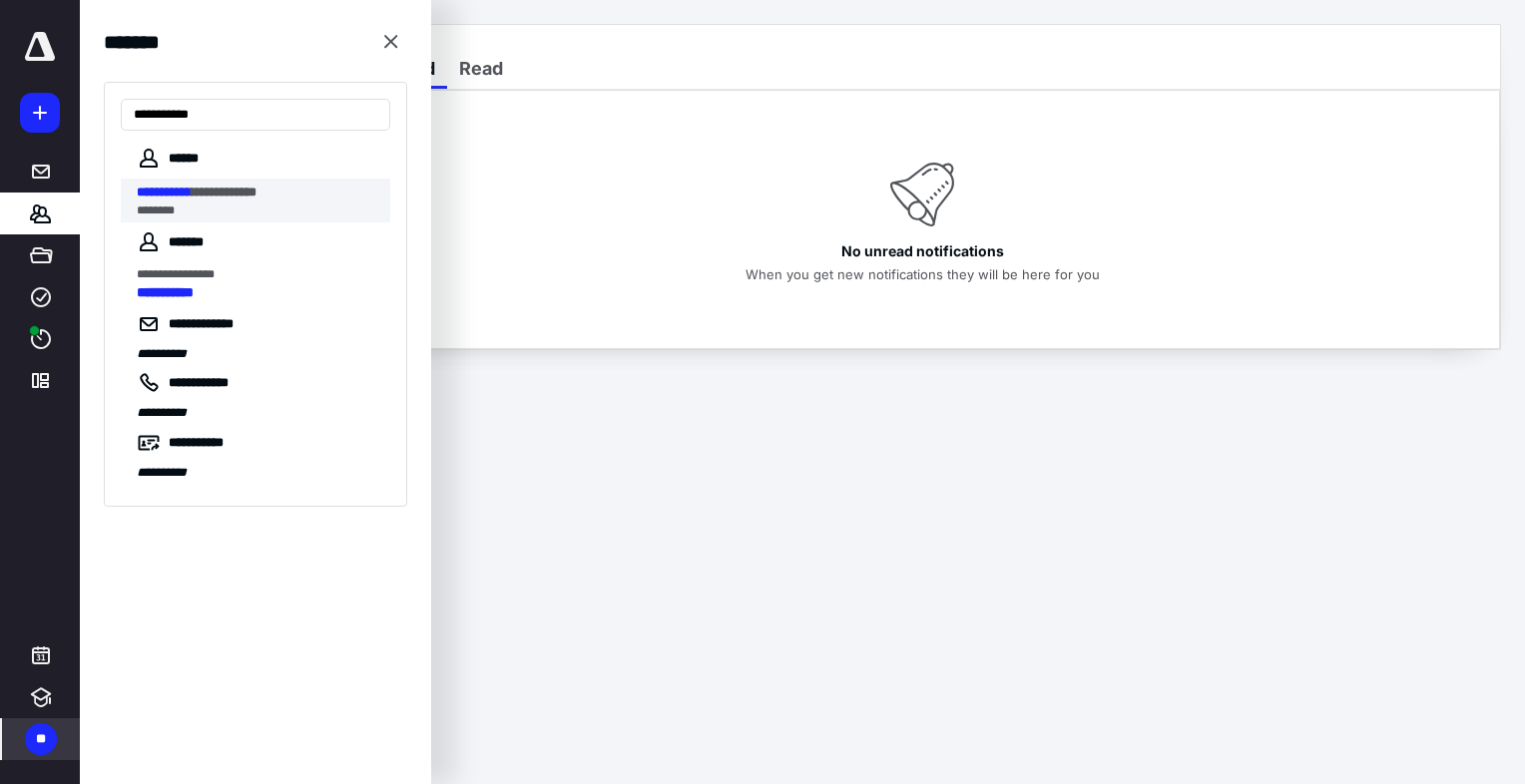click on "**********" at bounding box center (257, 193) 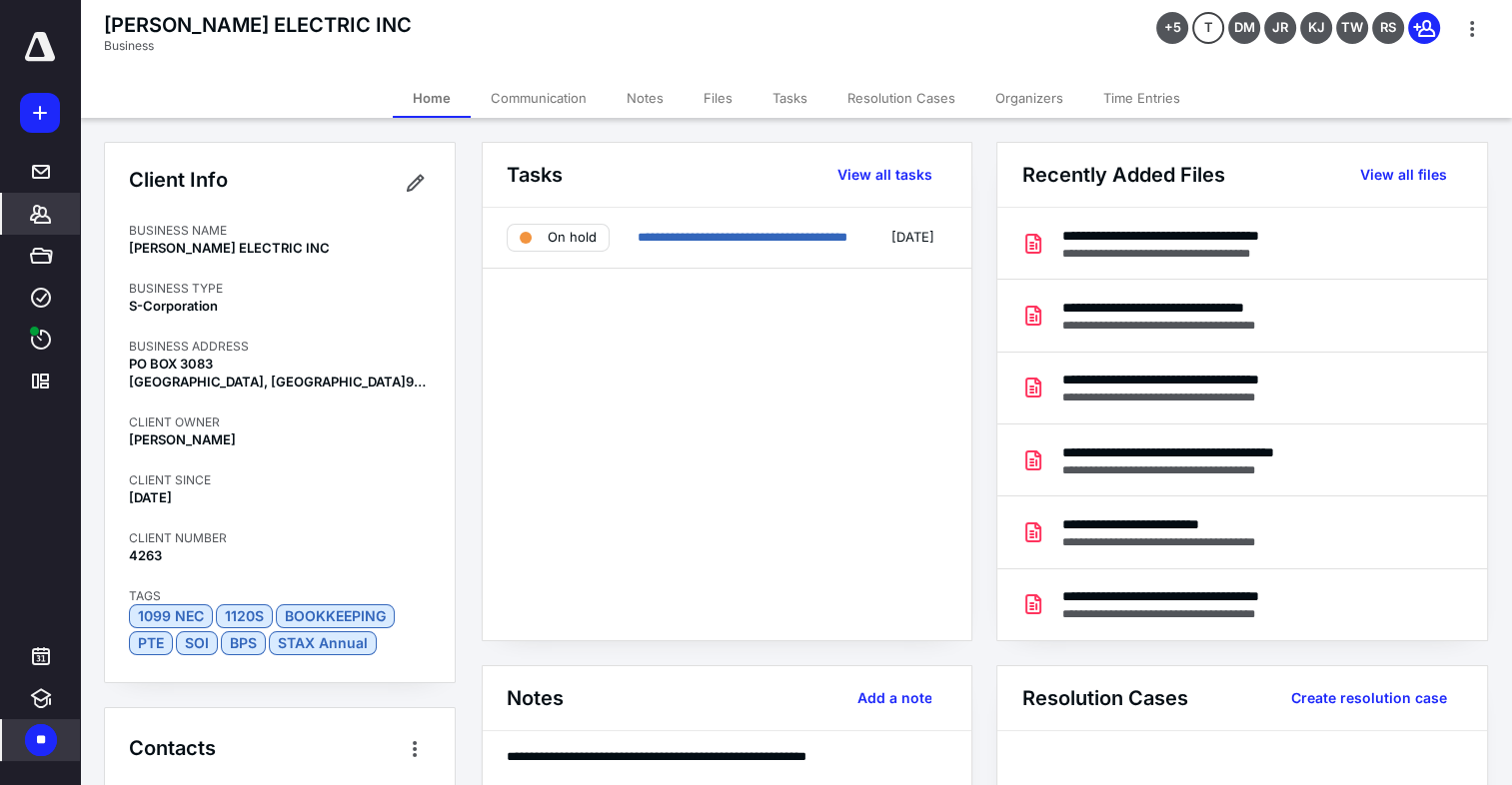 click on "Files" at bounding box center (718, 98) 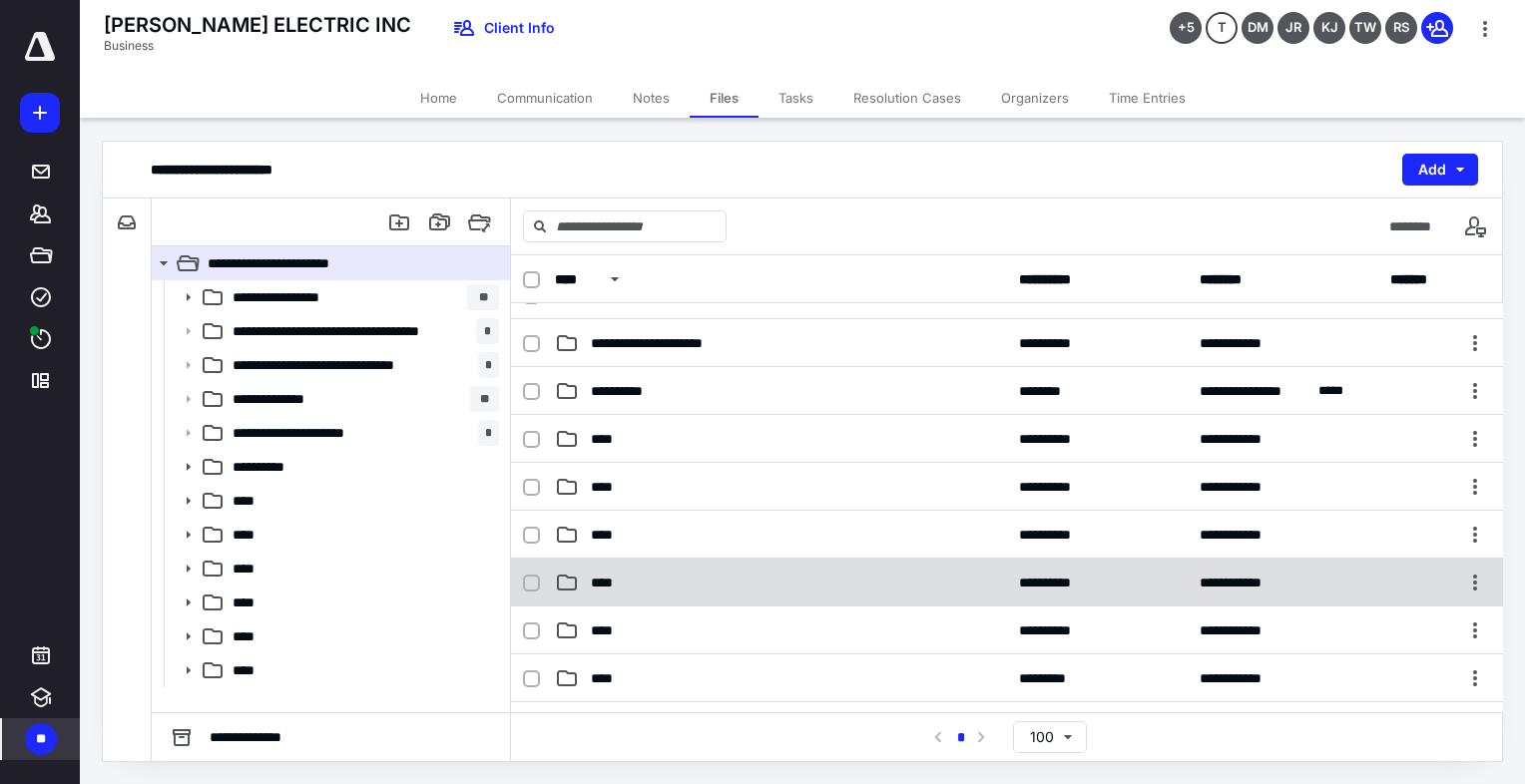 scroll, scrollTop: 299, scrollLeft: 0, axis: vertical 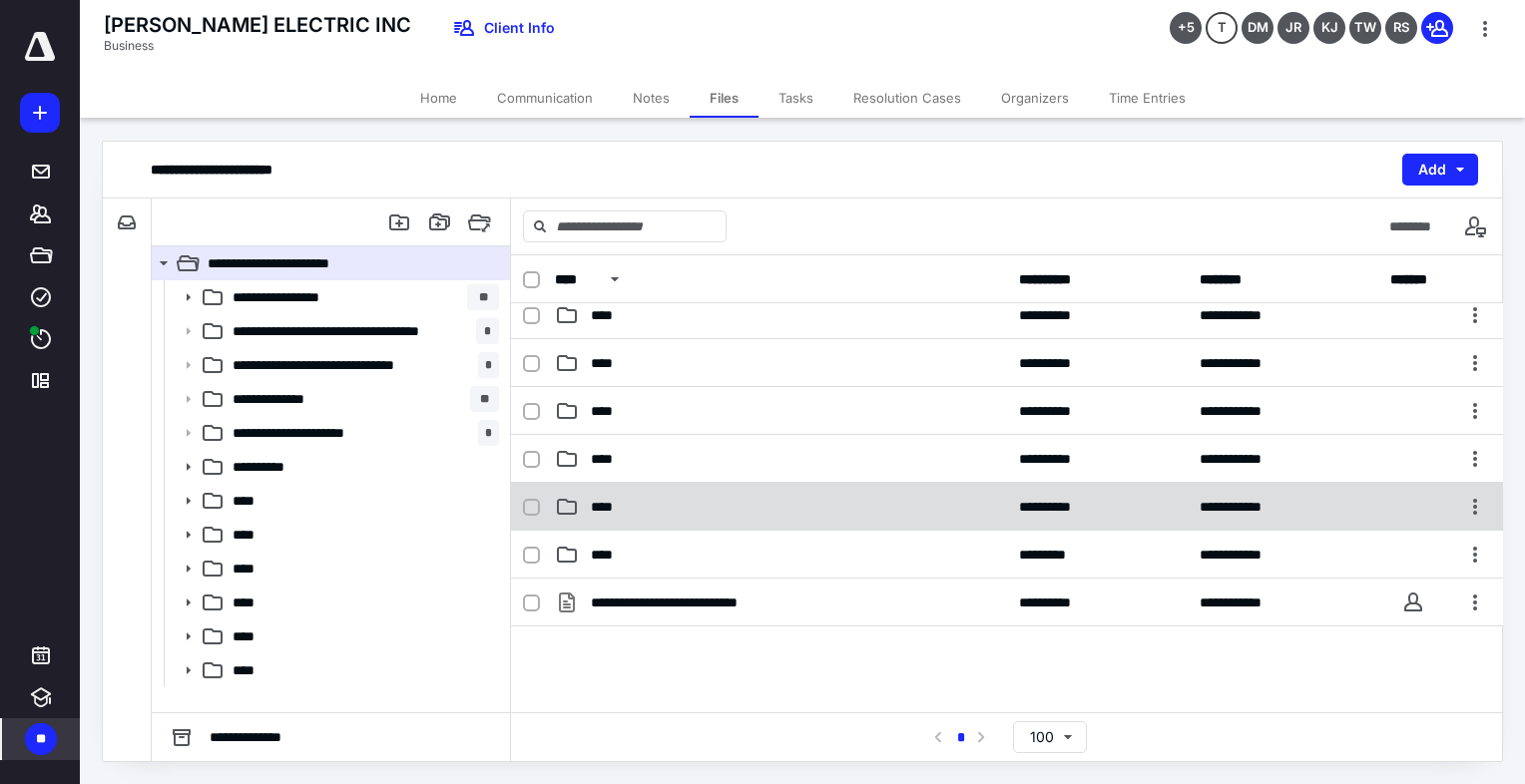 click on "****" at bounding box center [609, 507] 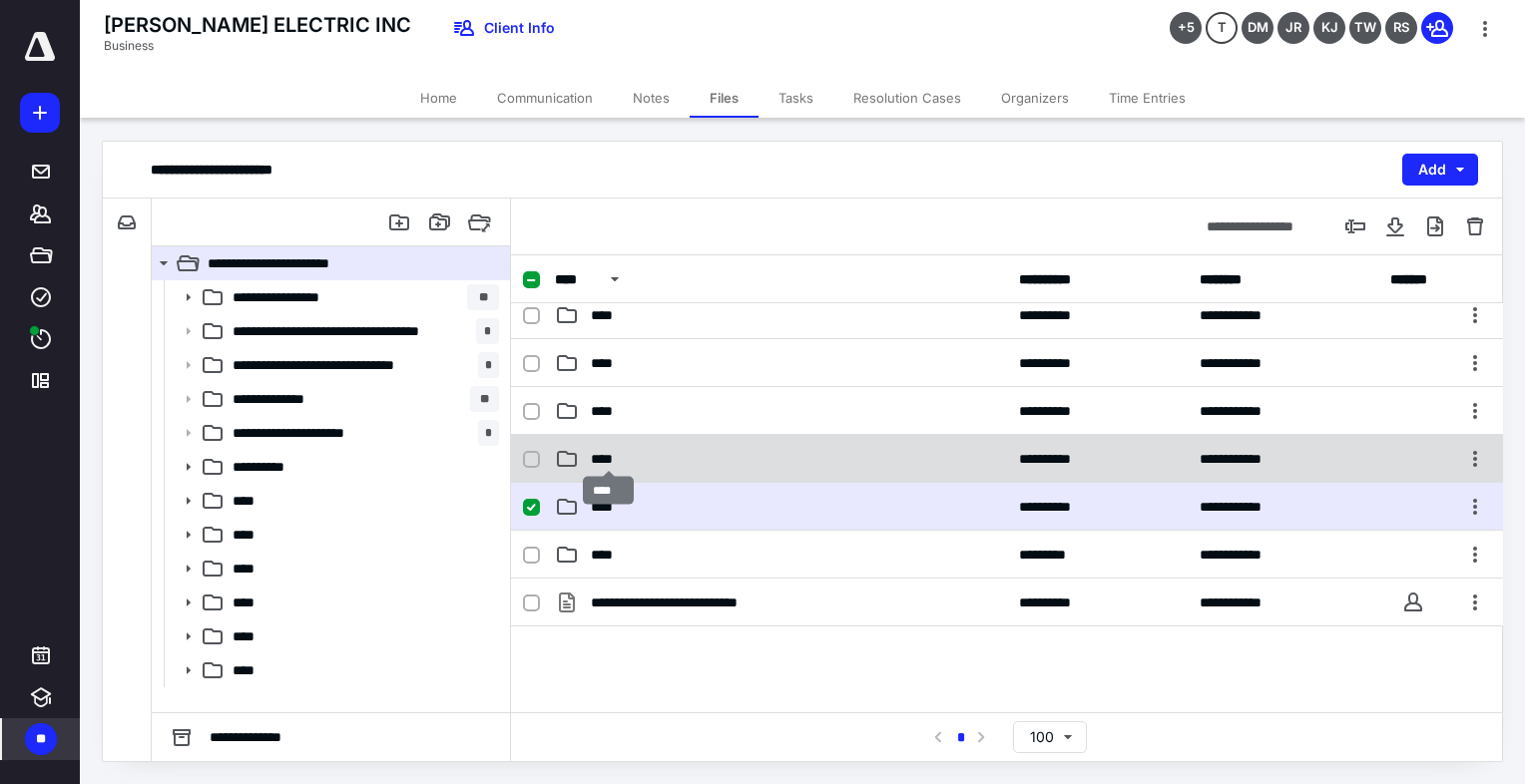 click on "****" at bounding box center [609, 459] 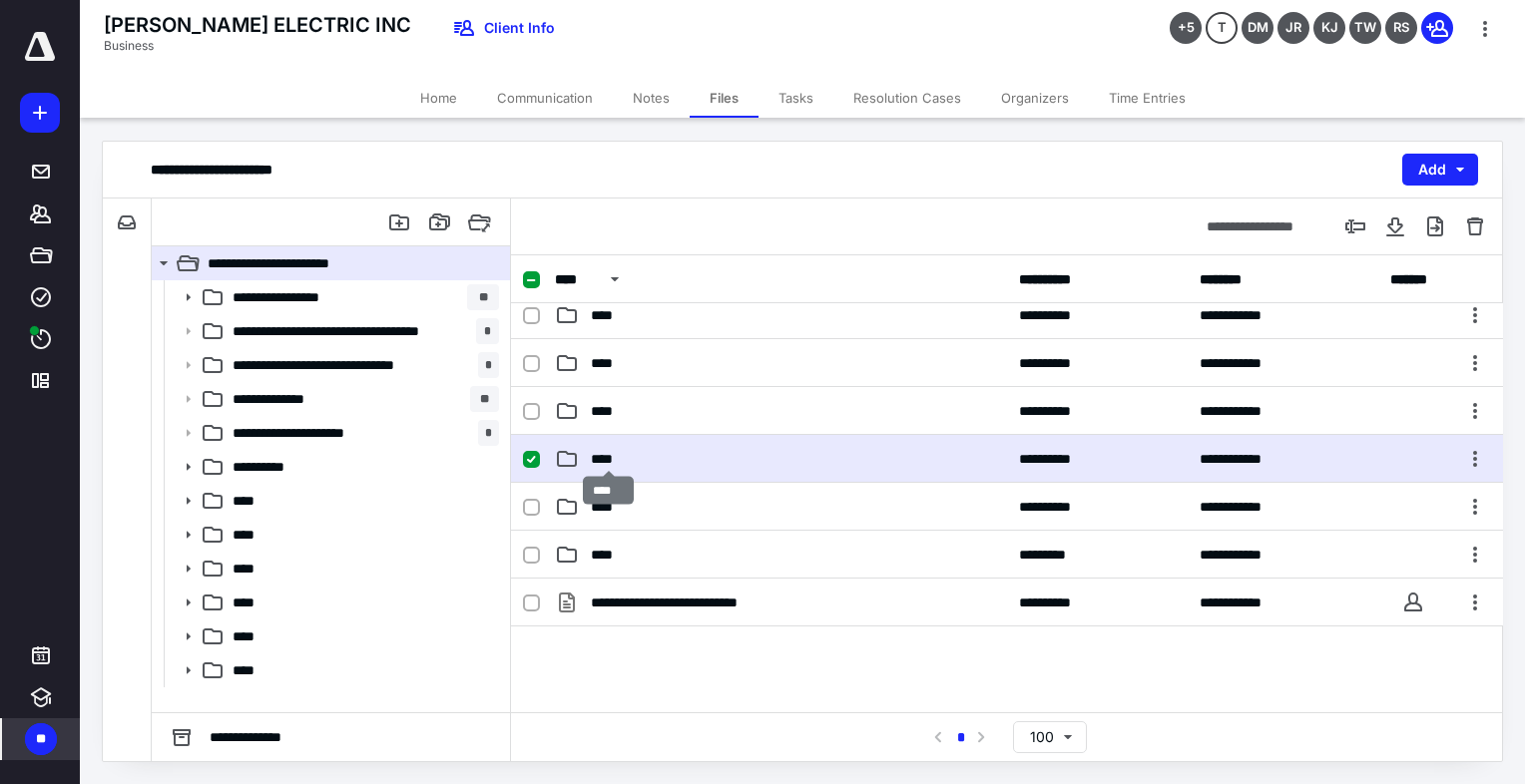 click on "****" at bounding box center (609, 459) 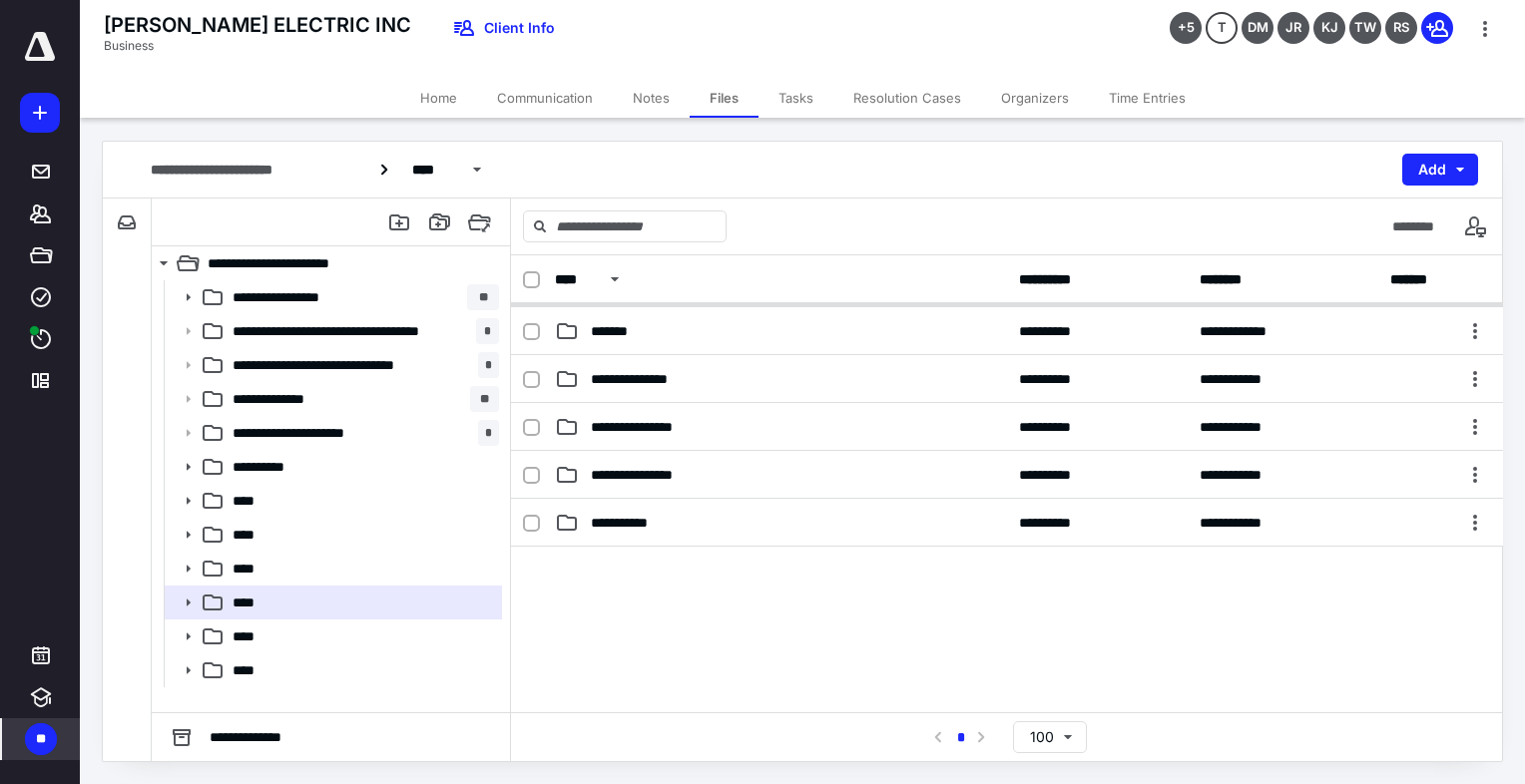 scroll, scrollTop: 299, scrollLeft: 0, axis: vertical 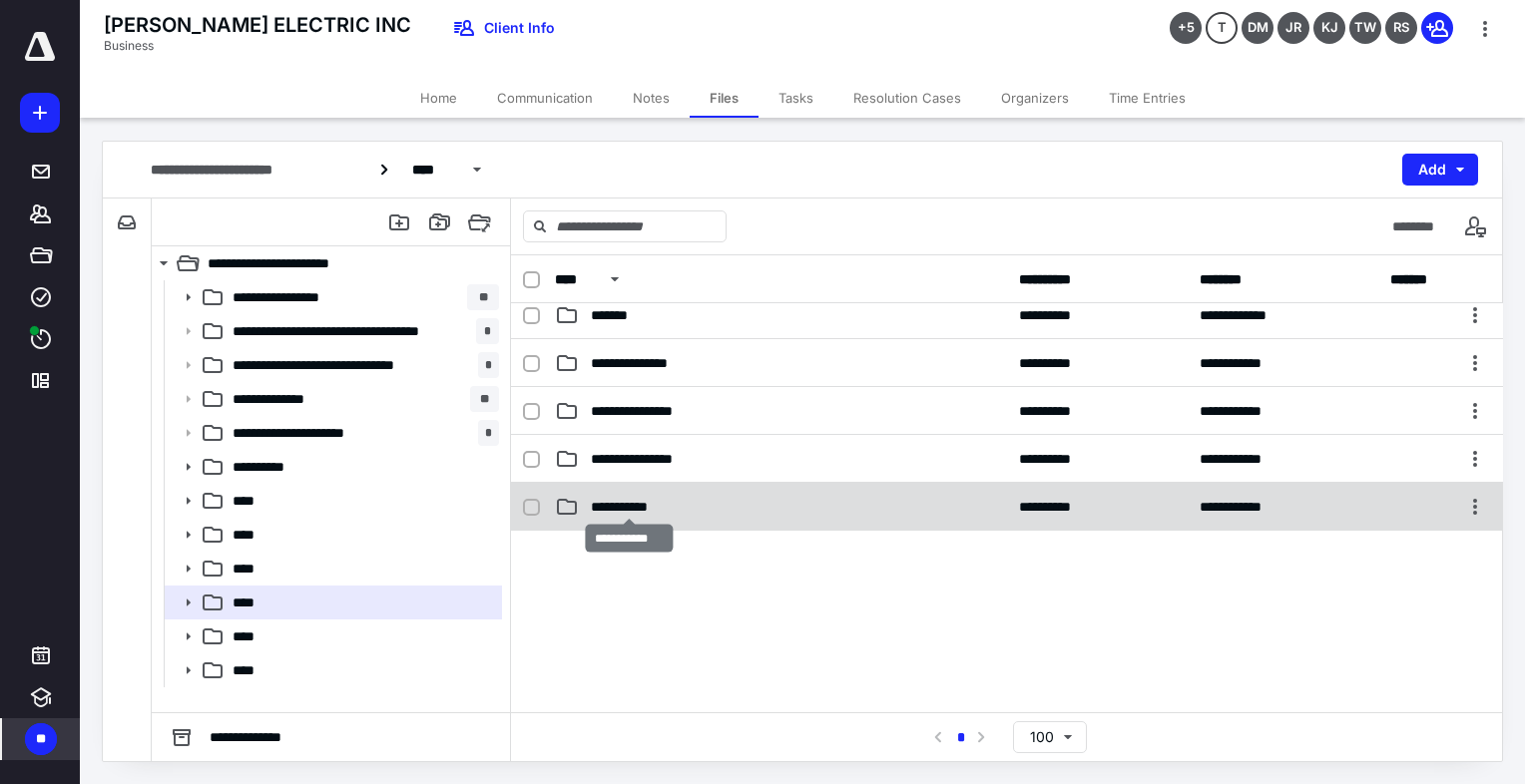 click on "**********" at bounding box center (630, 507) 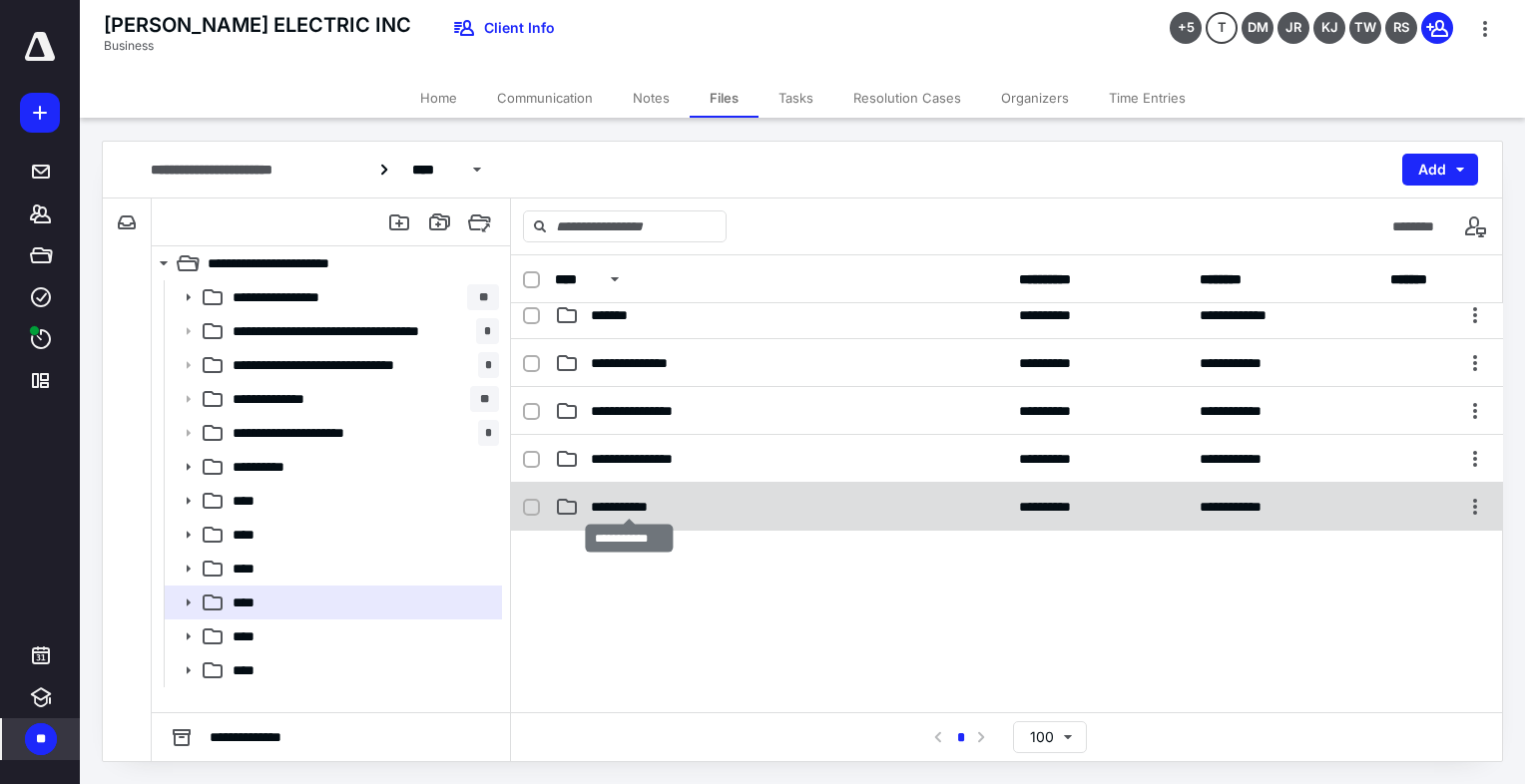 click on "**********" at bounding box center (630, 507) 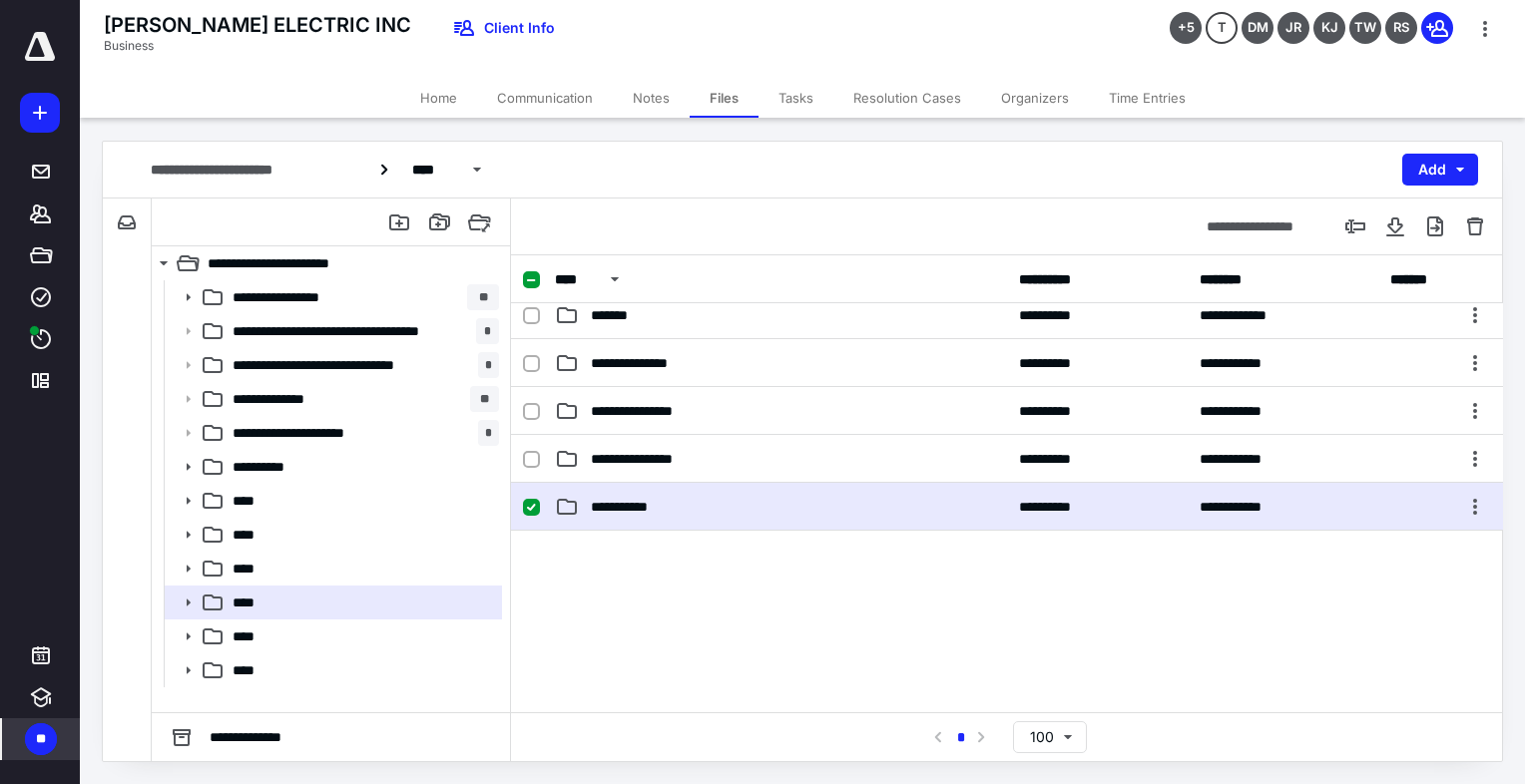 click 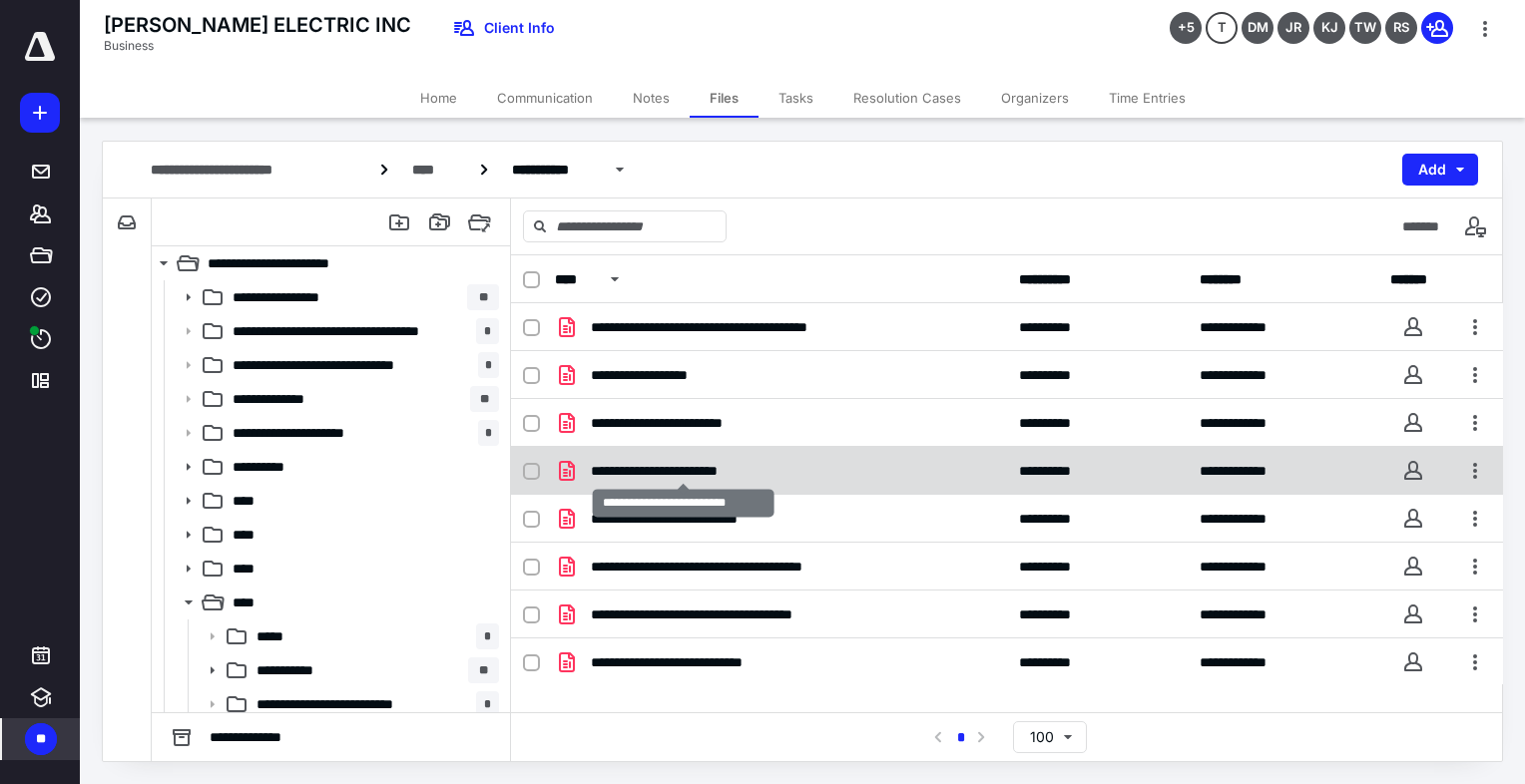 click on "**********" at bounding box center [684, 471] 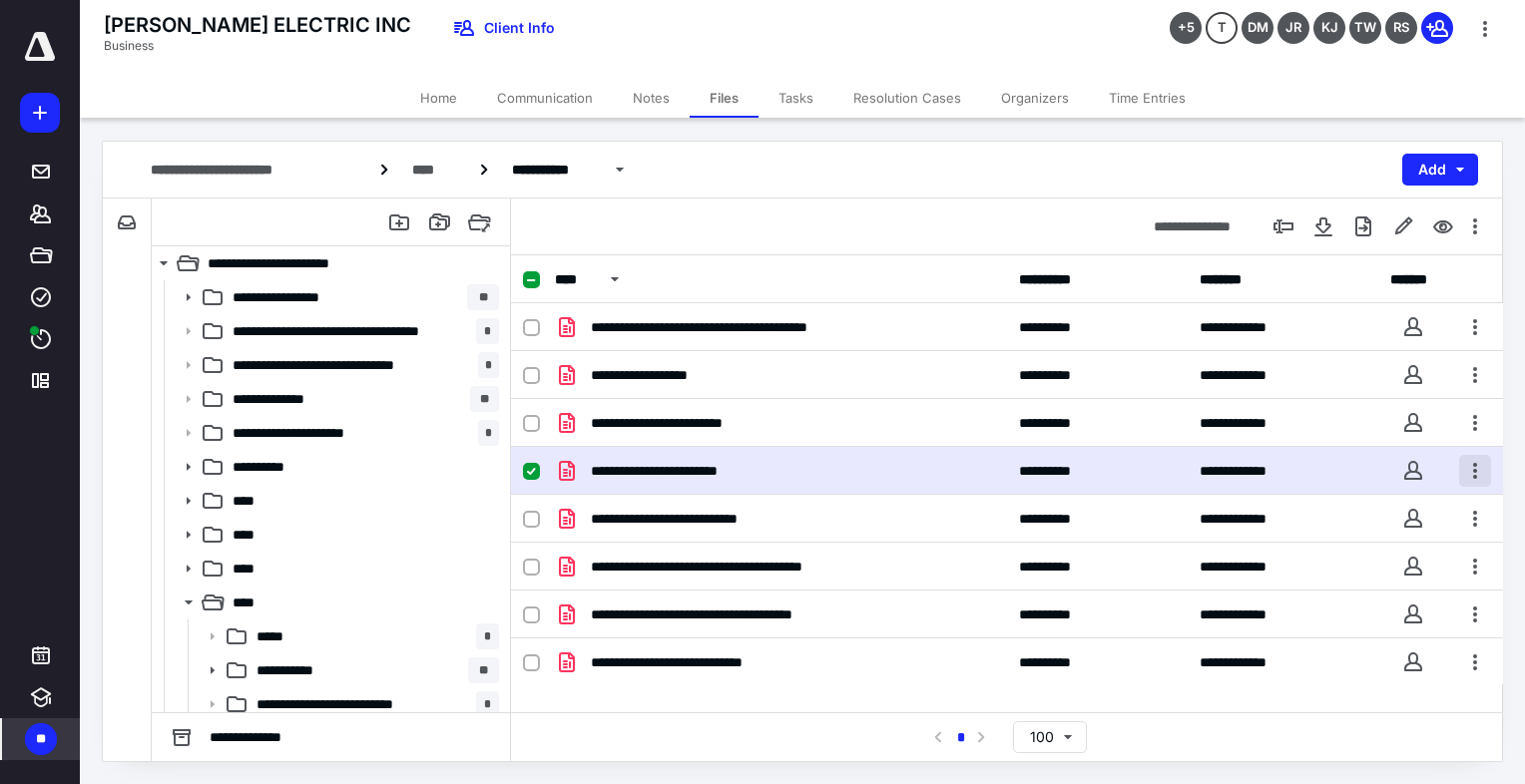 click at bounding box center (1475, 471) 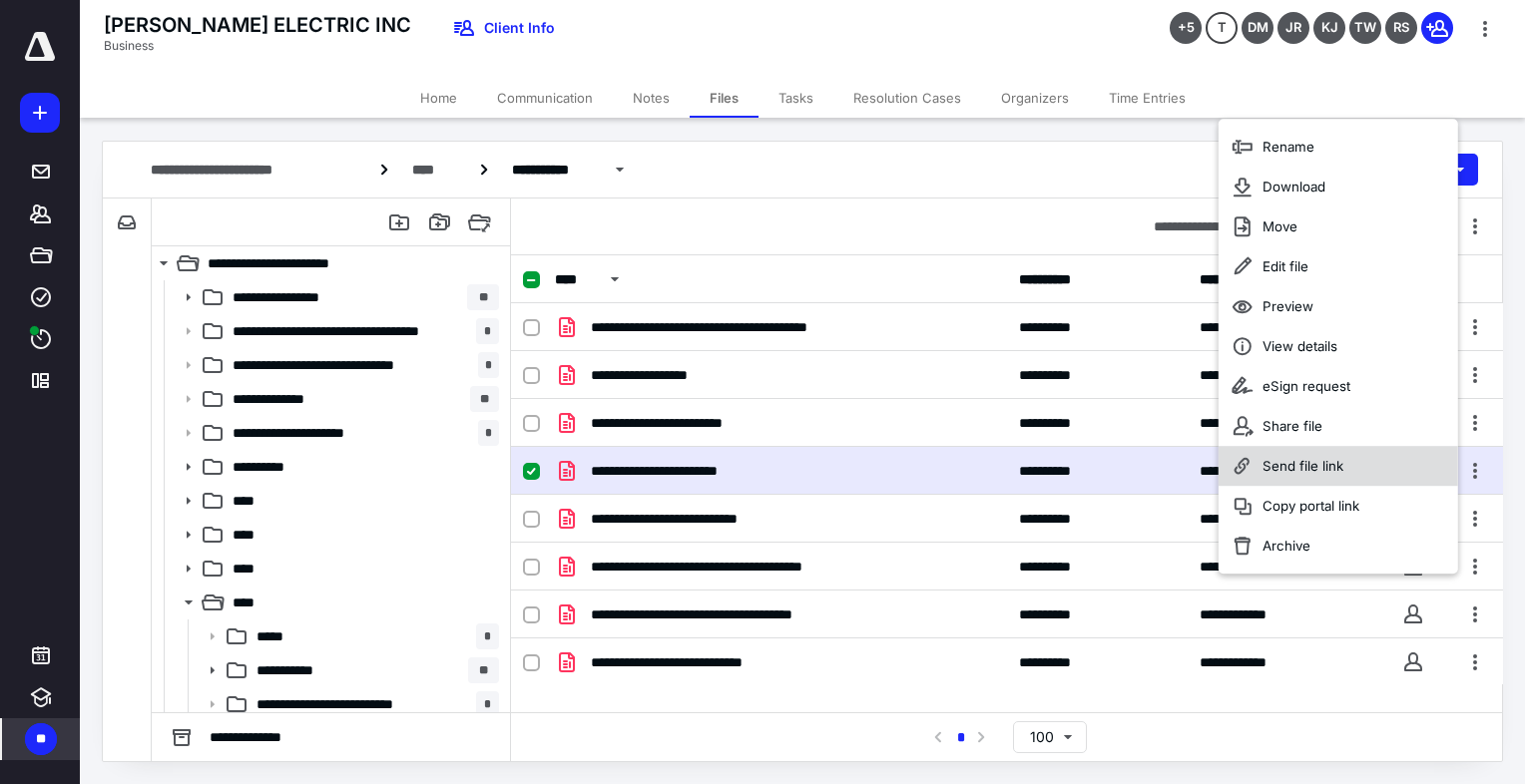 click on "Send file link" at bounding box center [1302, 466] 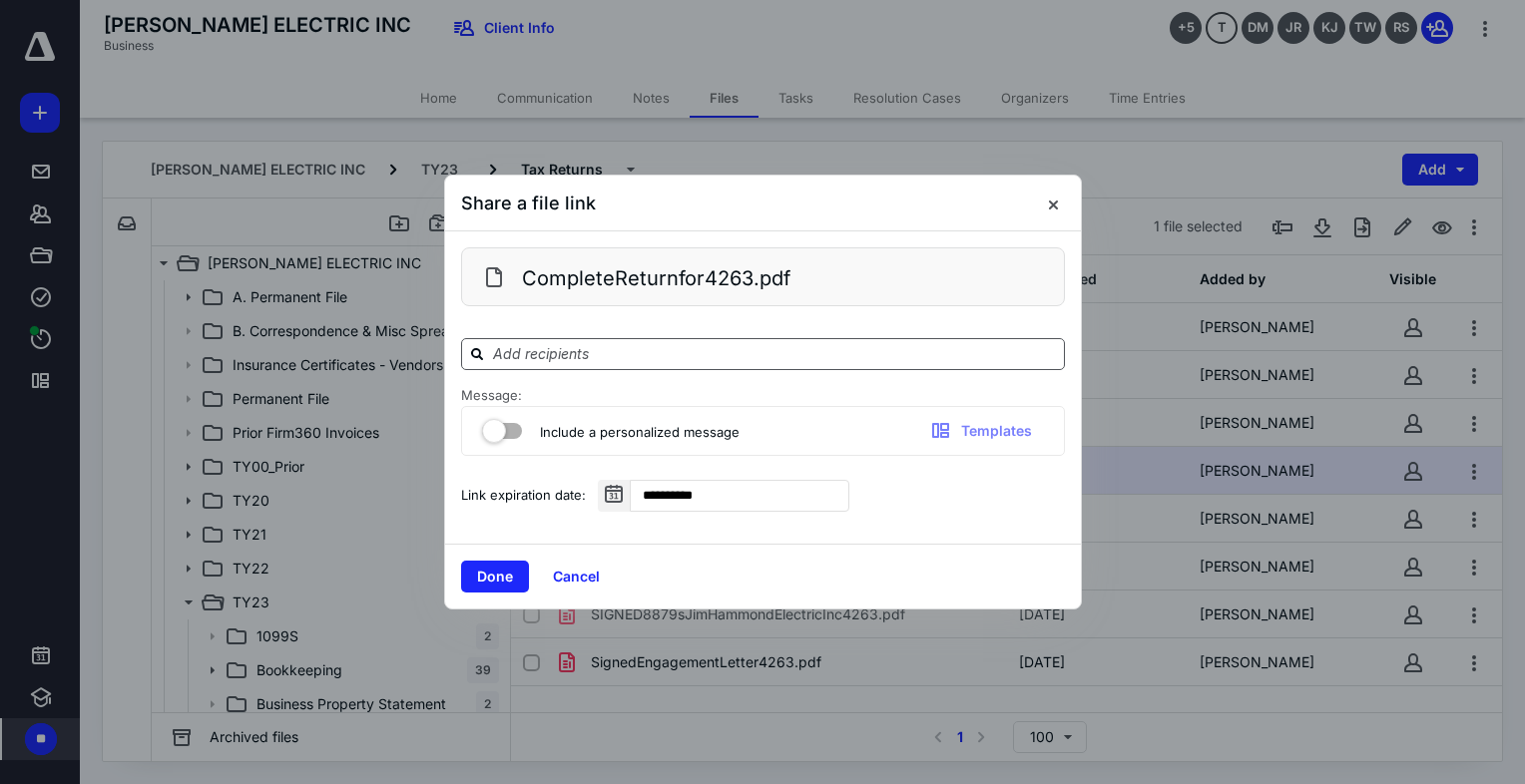 click at bounding box center (774, 353) 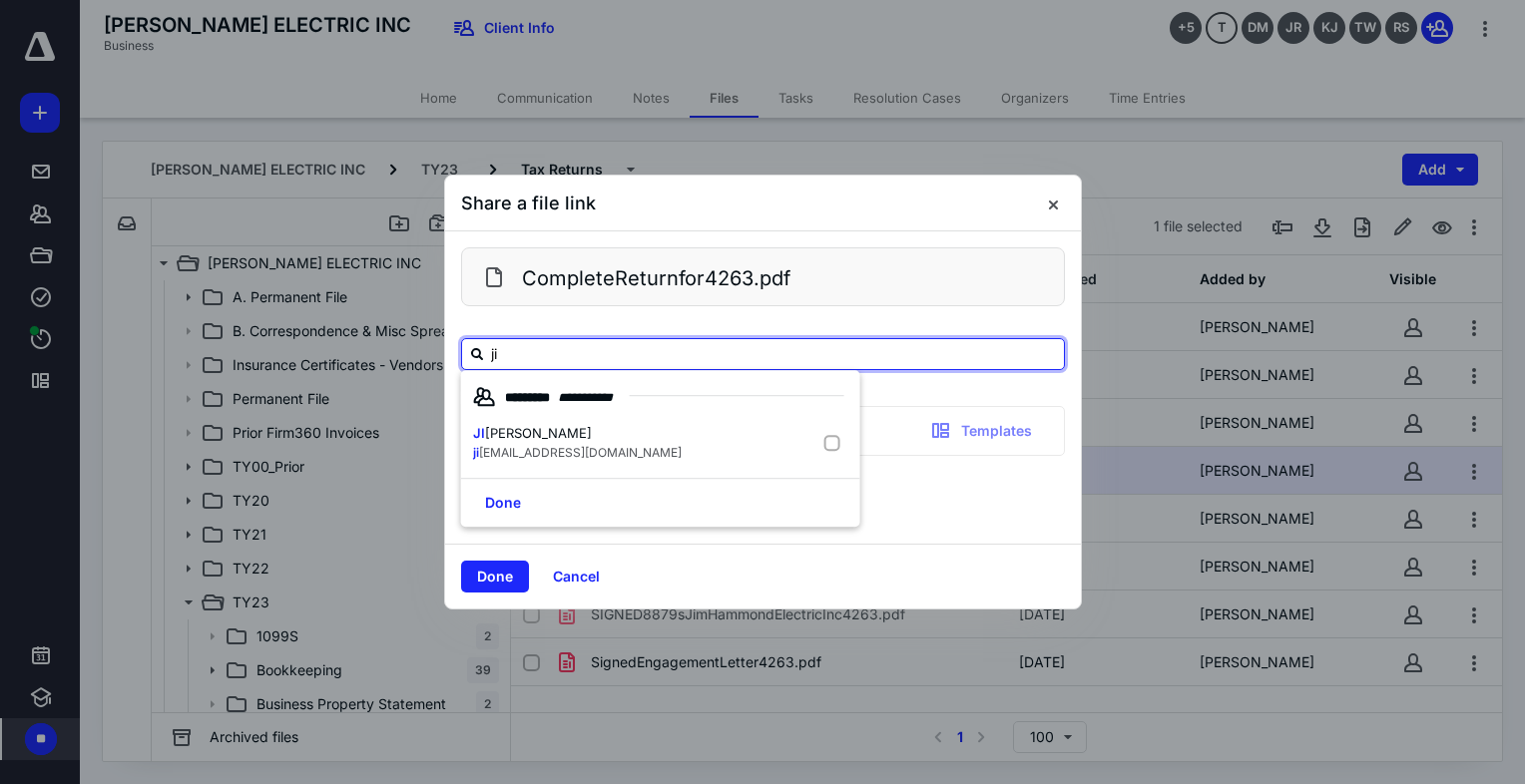 type on "[PERSON_NAME]" 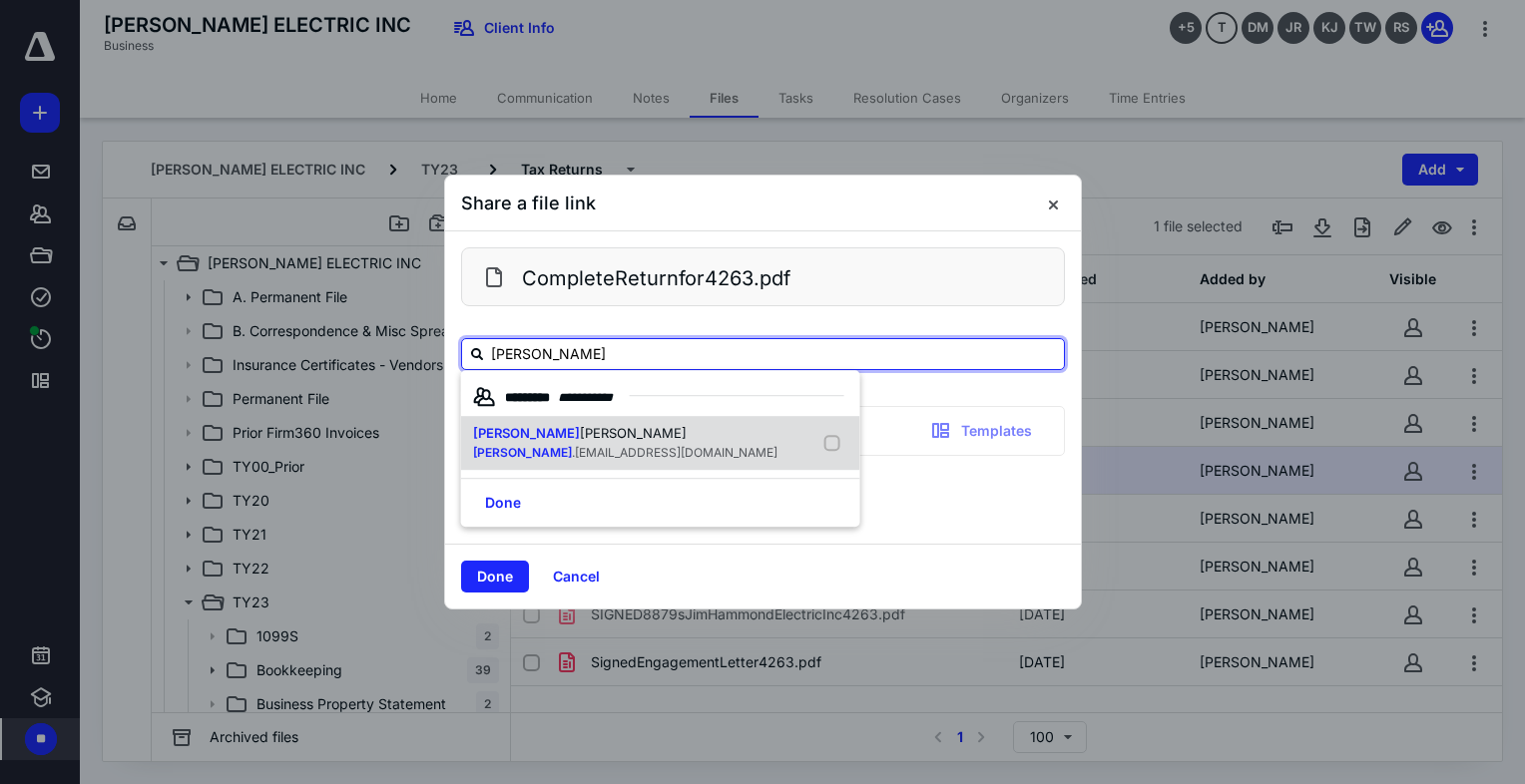 click on "[PERSON_NAME]" at bounding box center (633, 433) 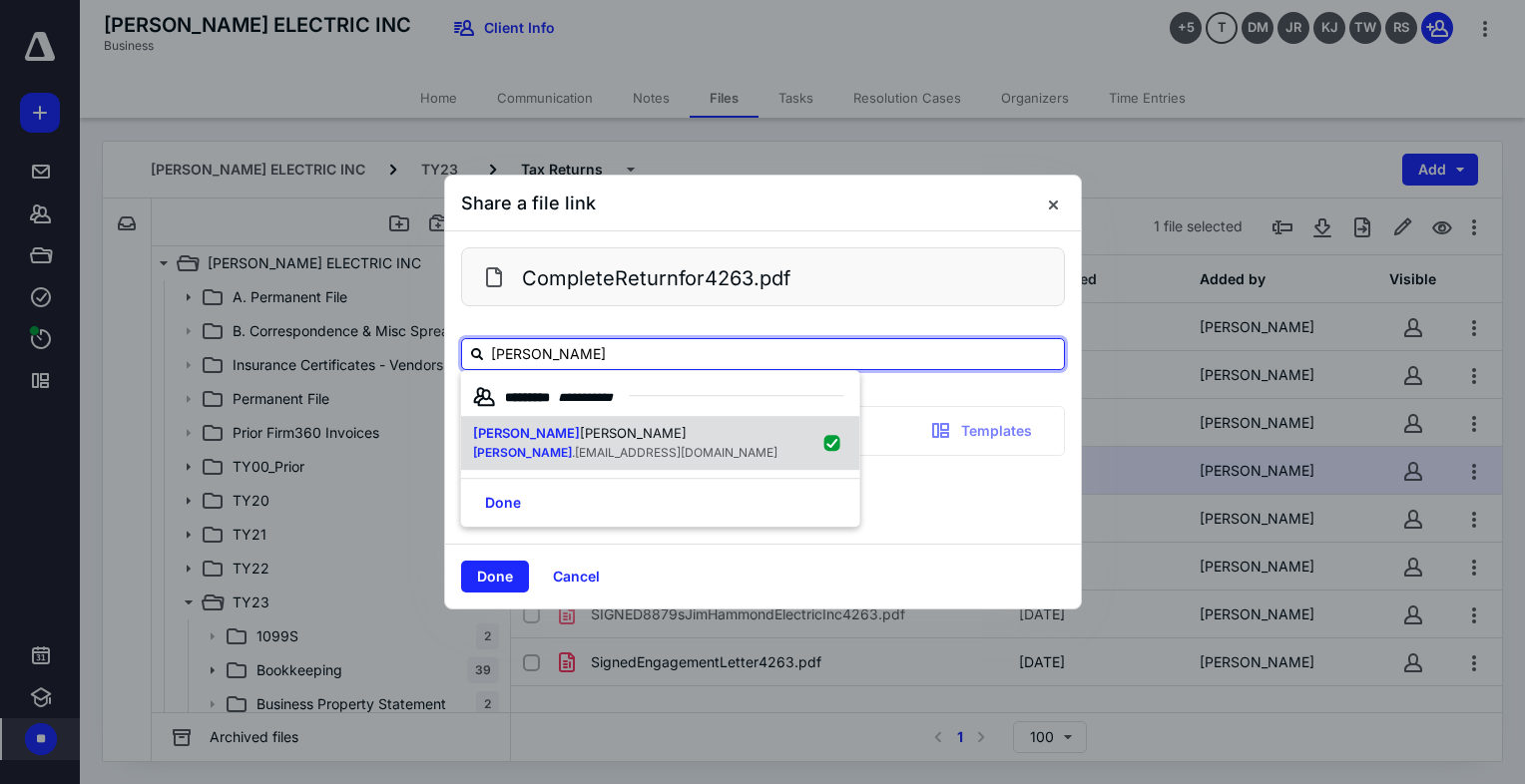 checkbox on "true" 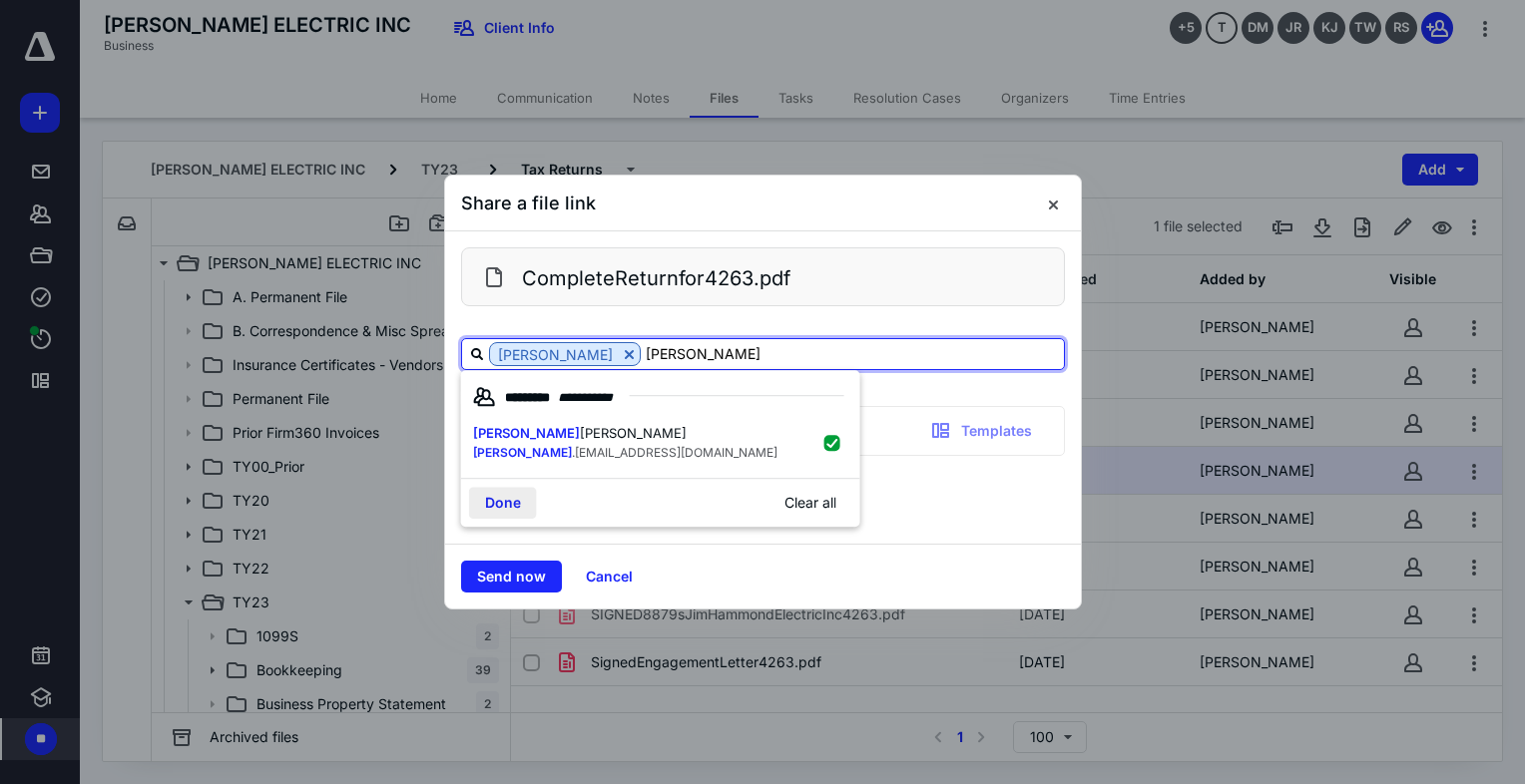 type on "[PERSON_NAME]" 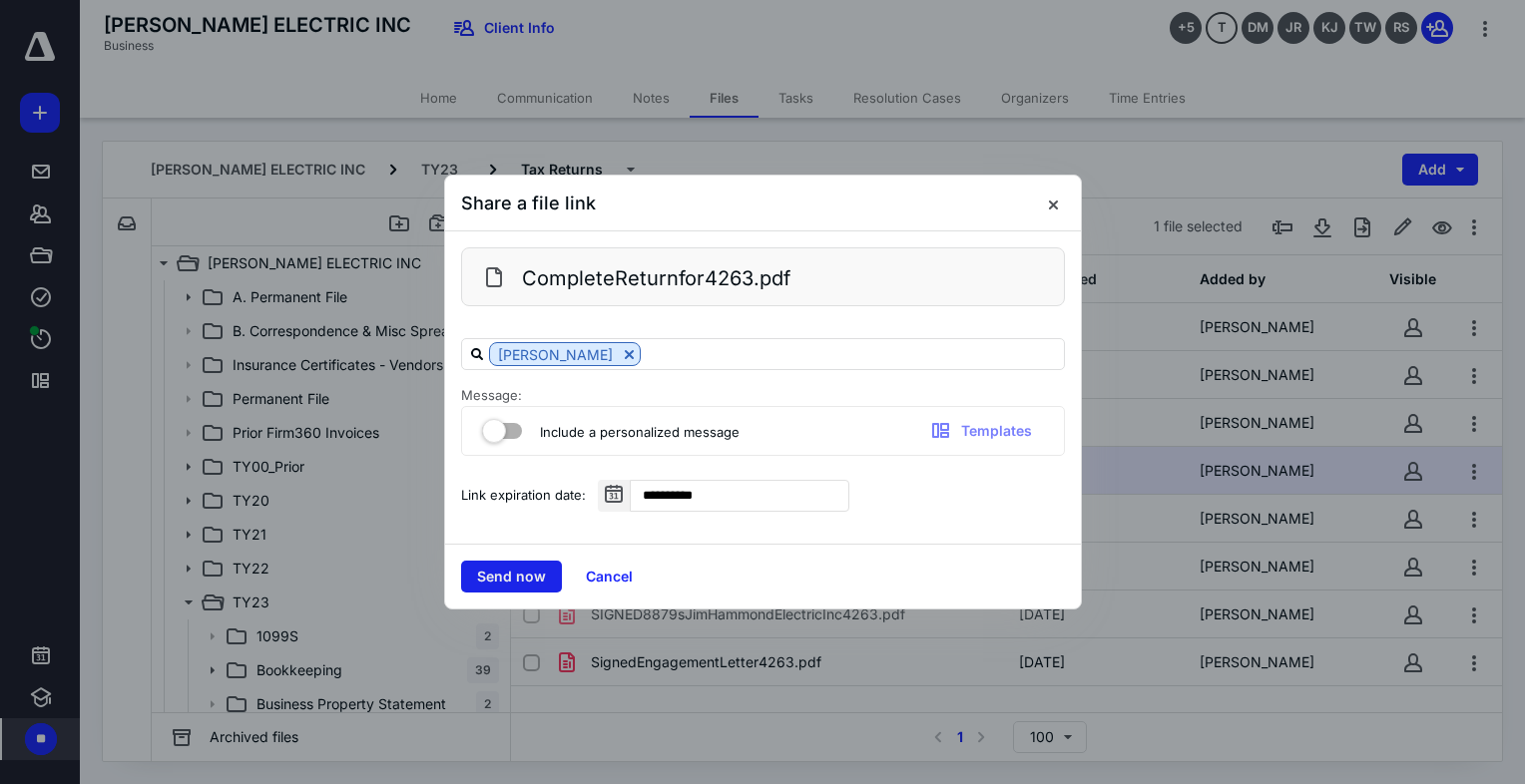 click on "Send now" at bounding box center [511, 577] 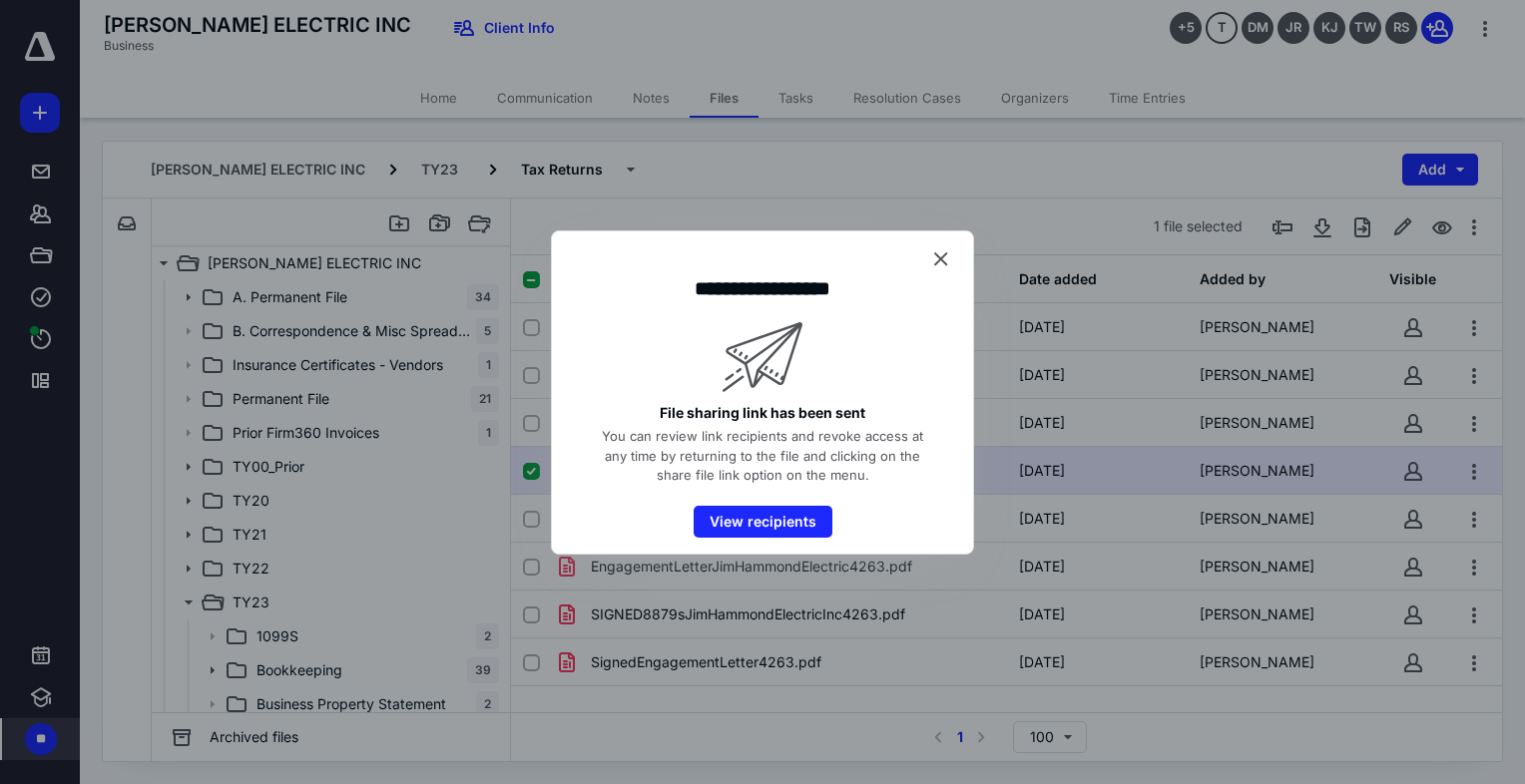click at bounding box center [941, 259] 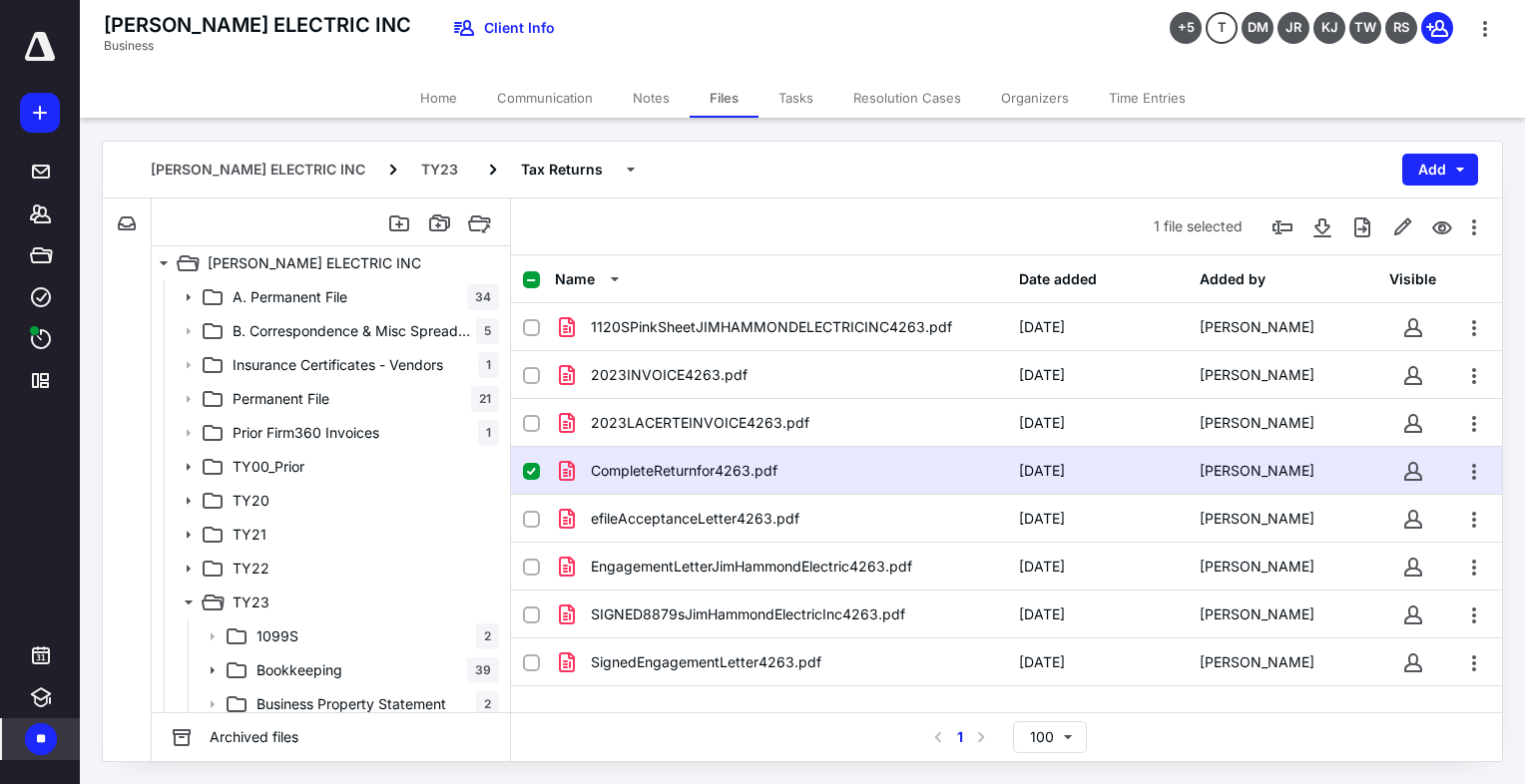 click 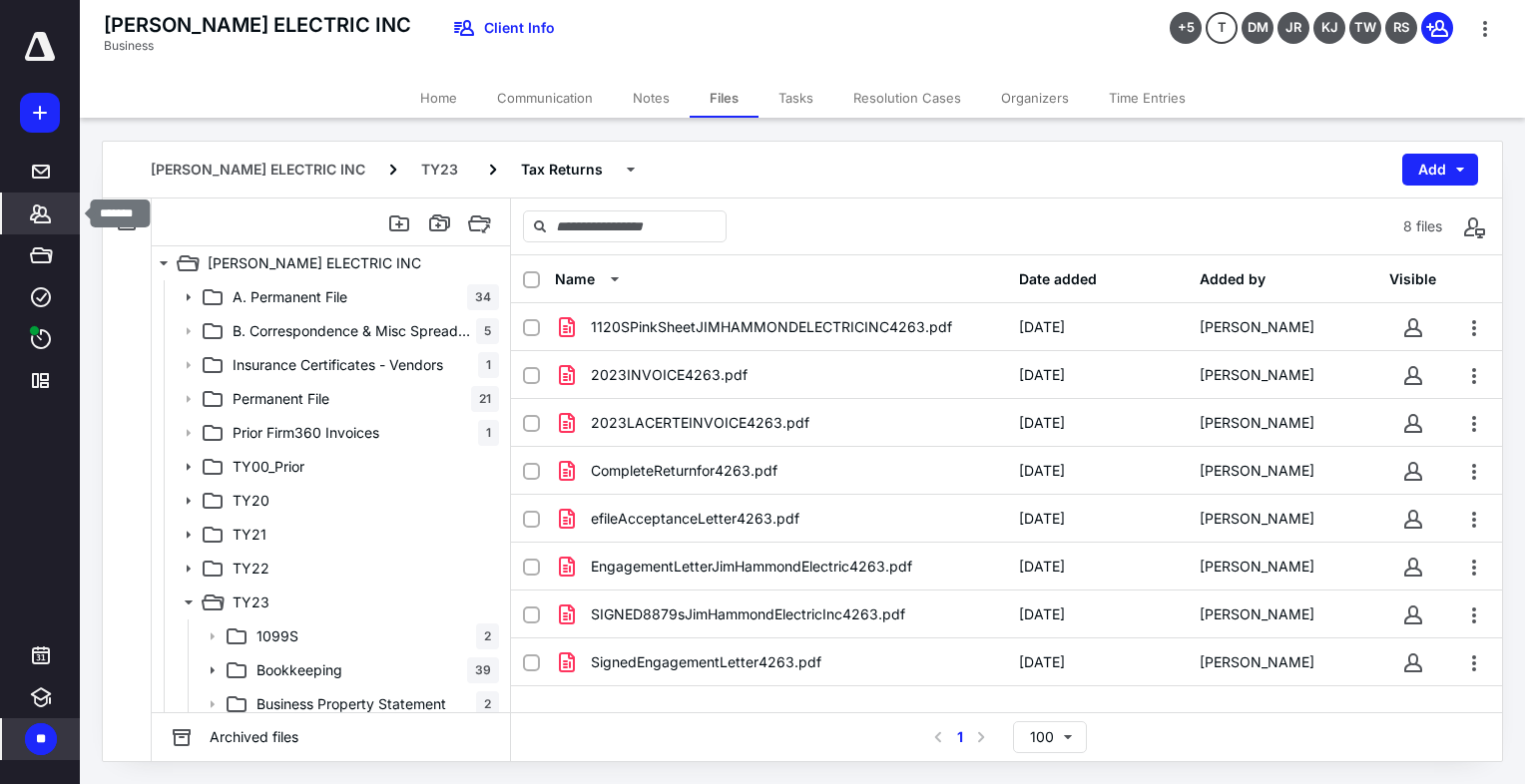click 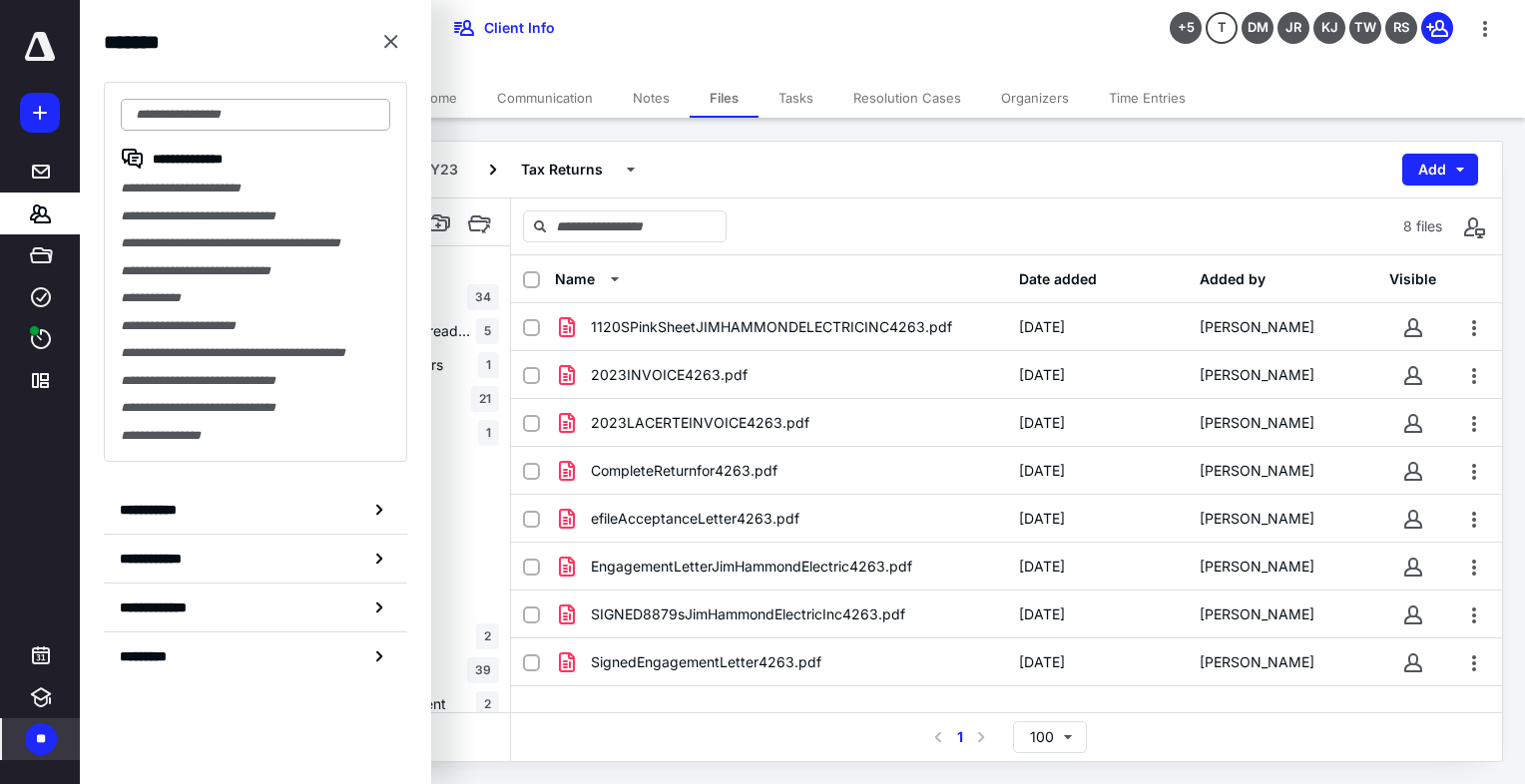 click at bounding box center (255, 115) 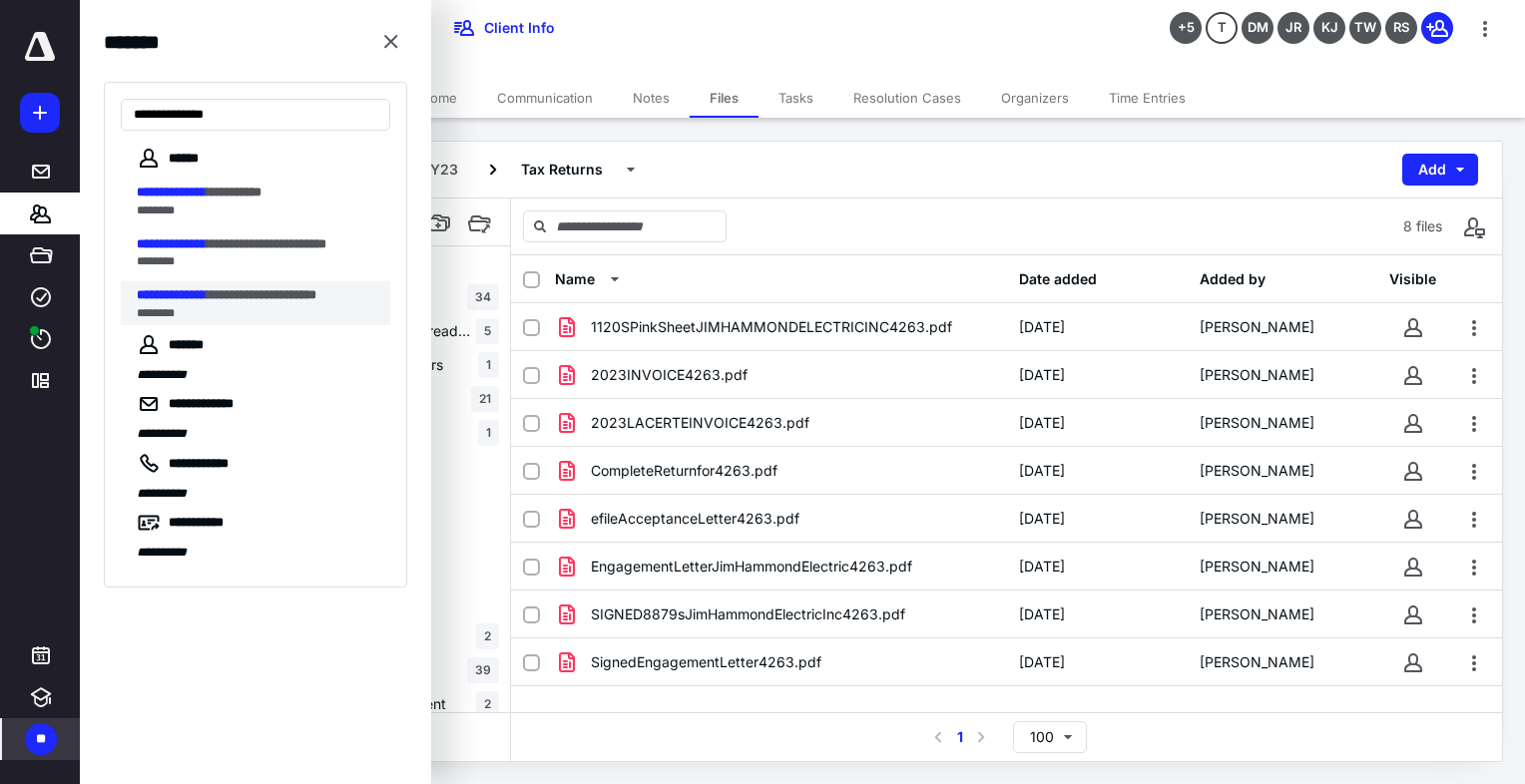 type on "**********" 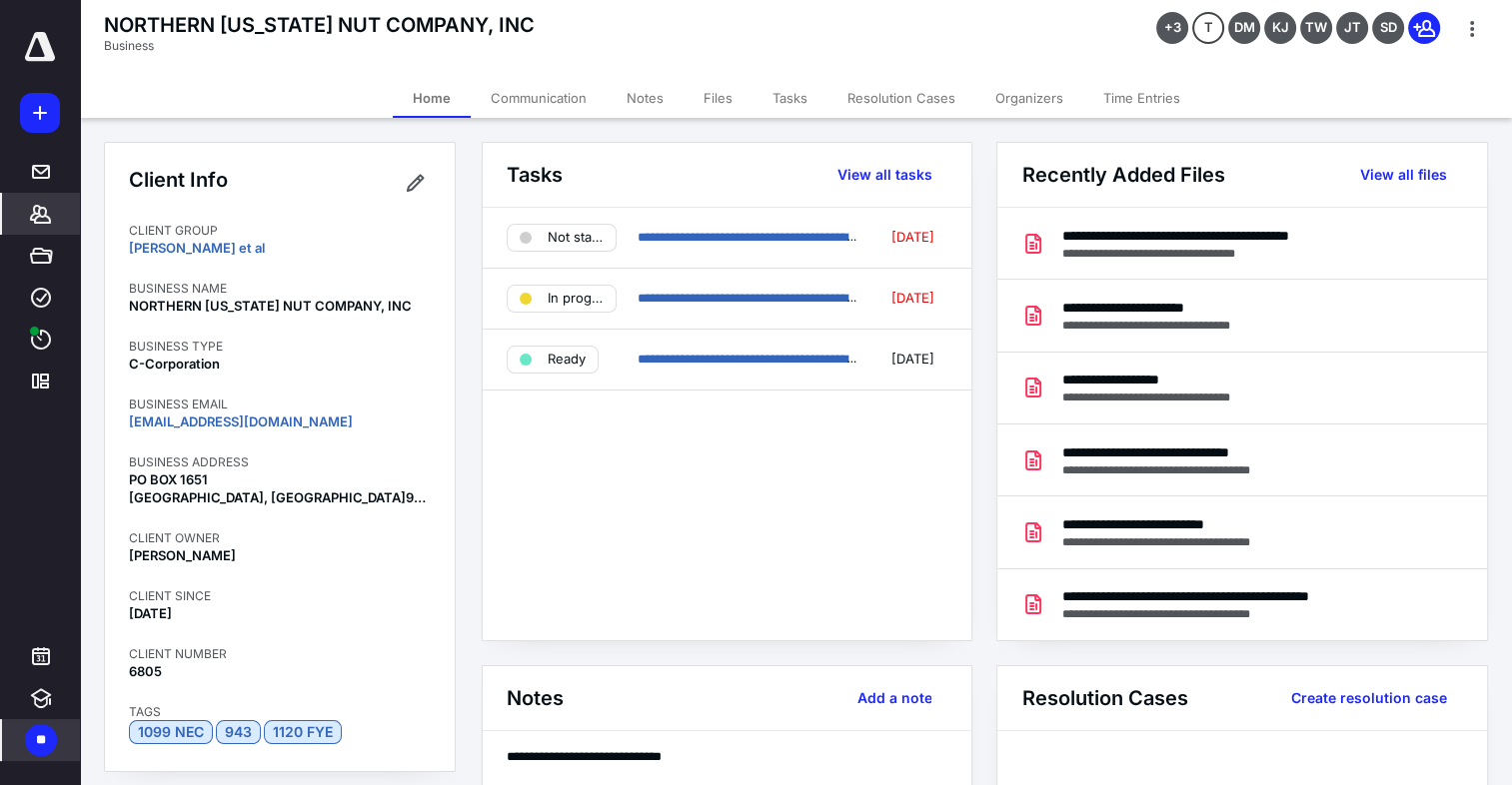 click on "Files" at bounding box center [718, 98] 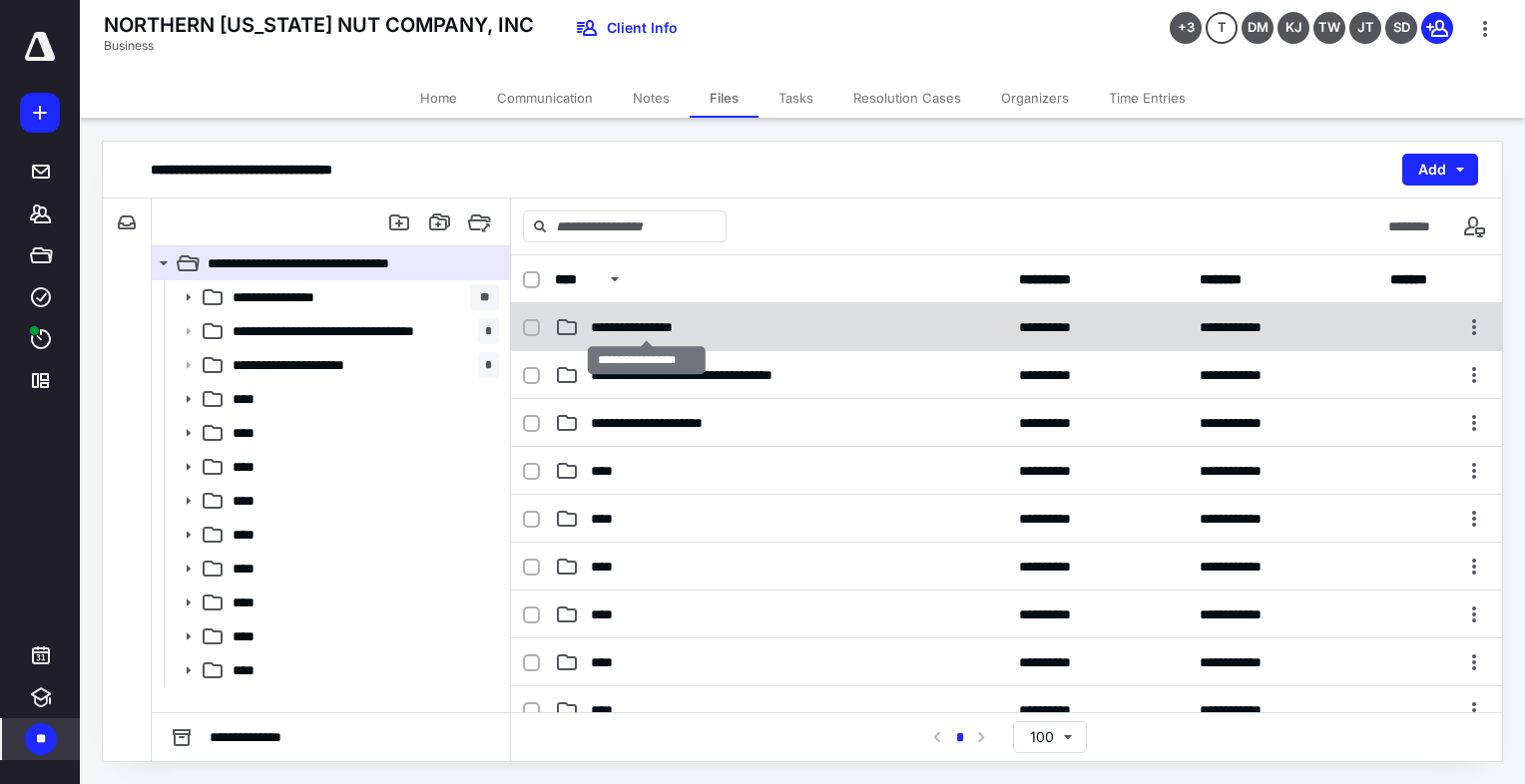 click on "**********" at bounding box center [647, 327] 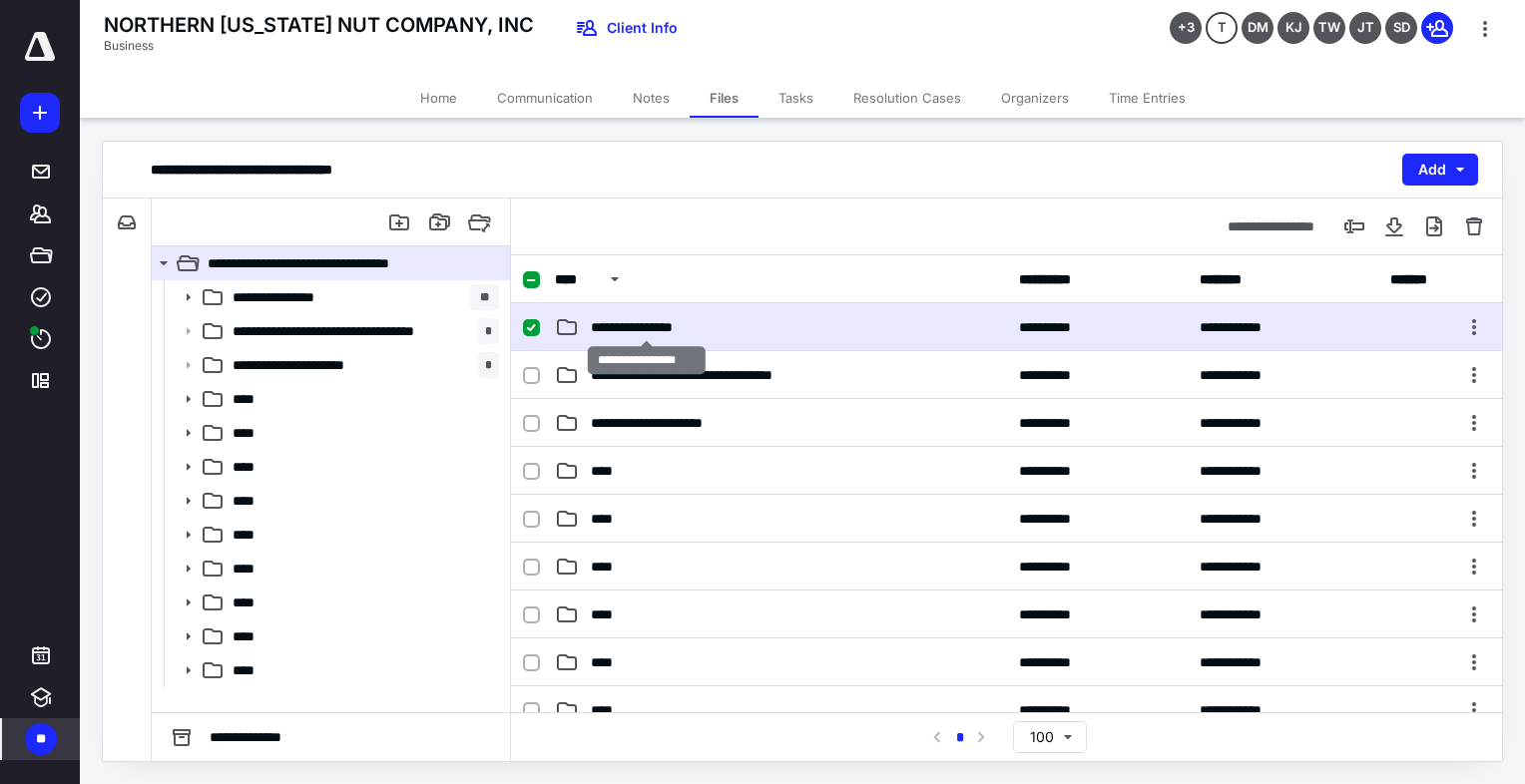 click on "**********" at bounding box center (647, 327) 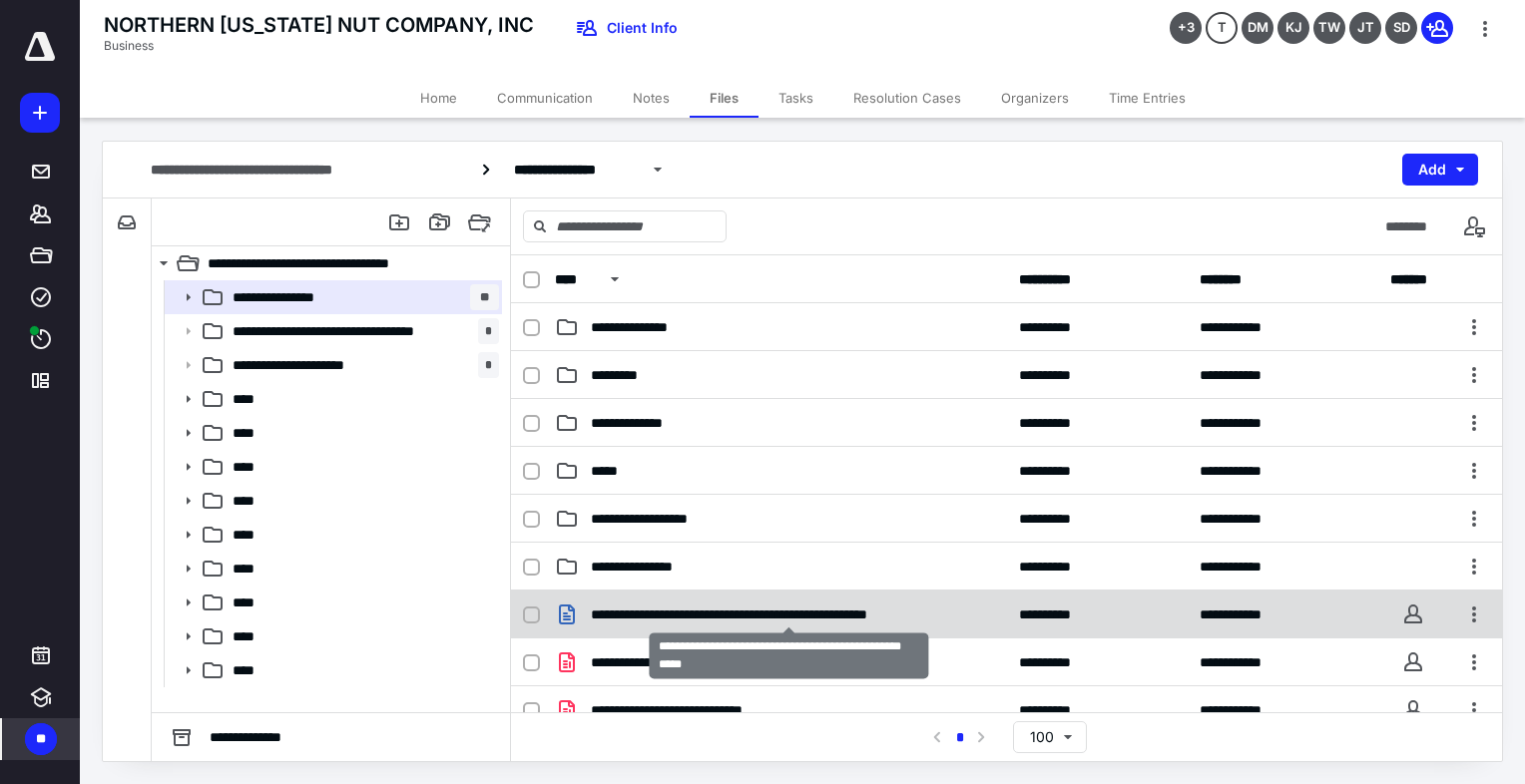 click on "**********" at bounding box center [788, 614] 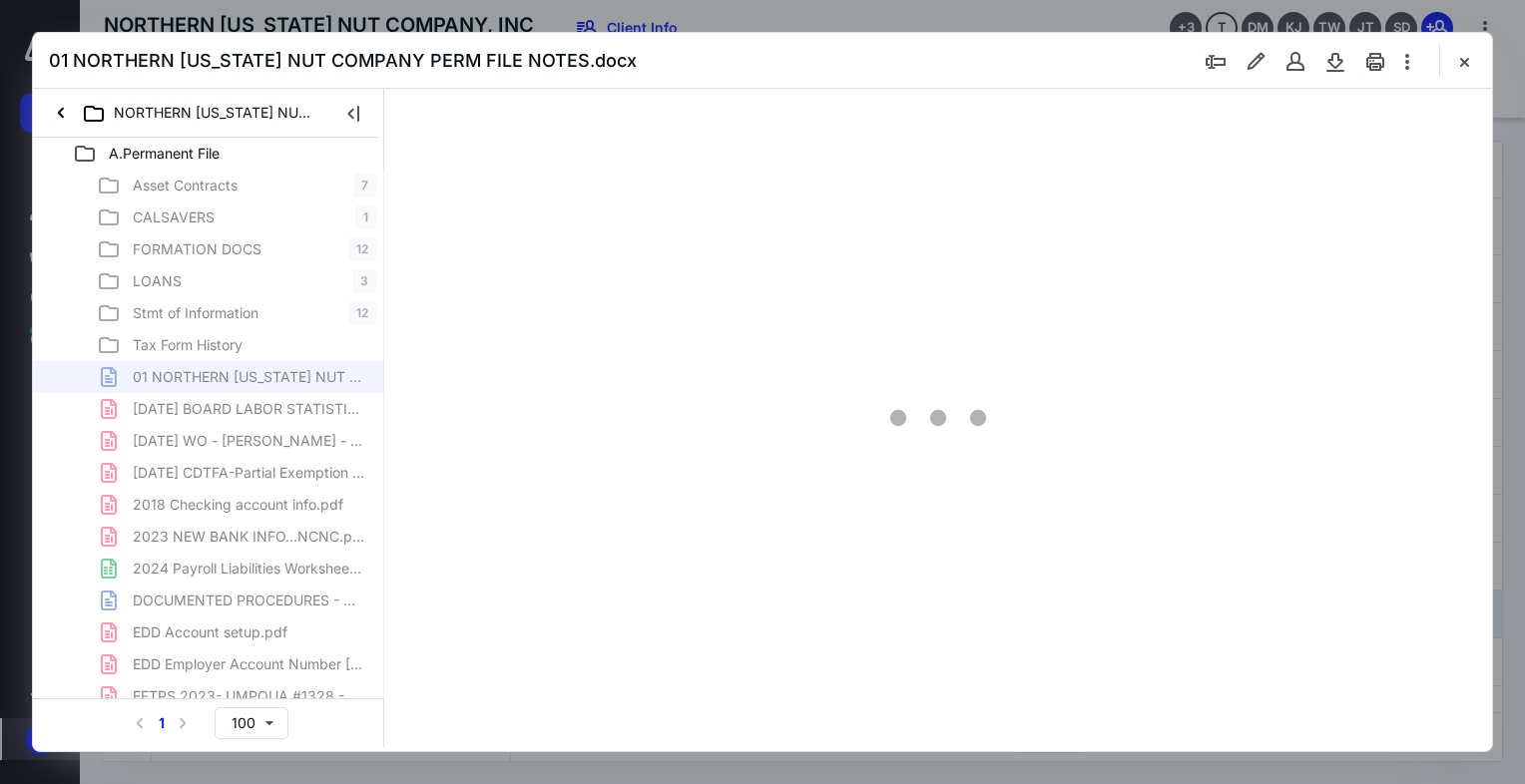 scroll, scrollTop: 0, scrollLeft: 0, axis: both 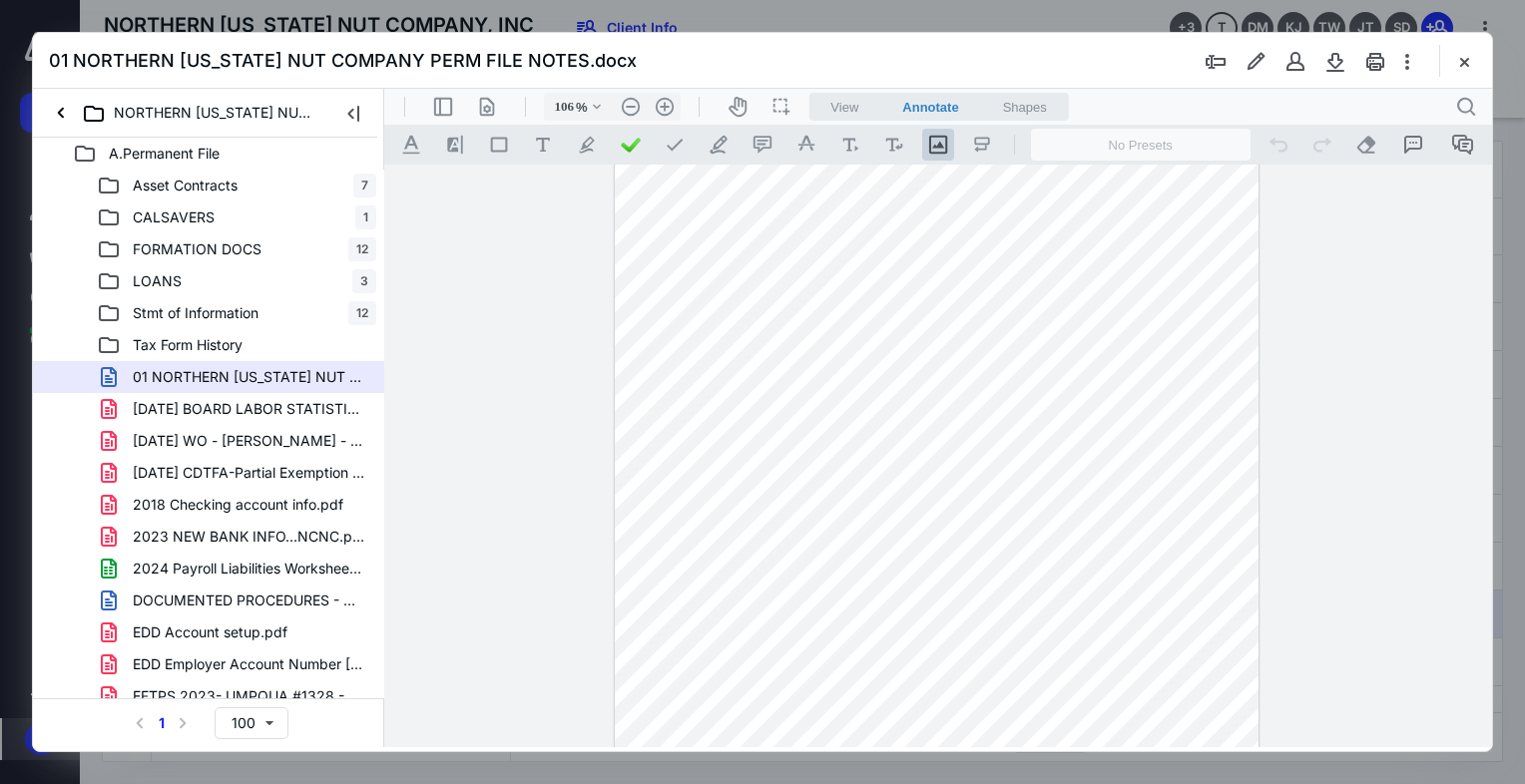 type on "131" 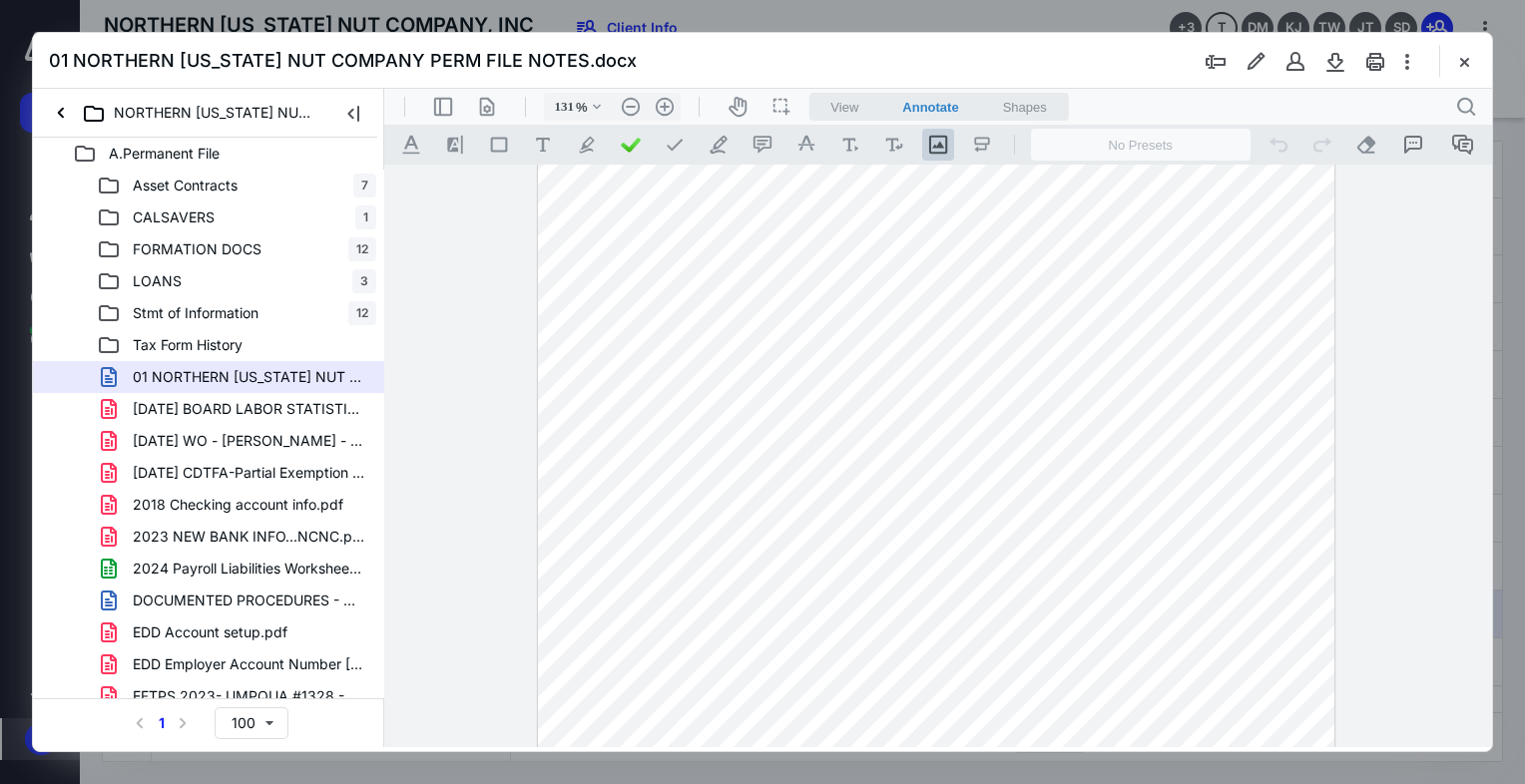 scroll, scrollTop: 0, scrollLeft: 0, axis: both 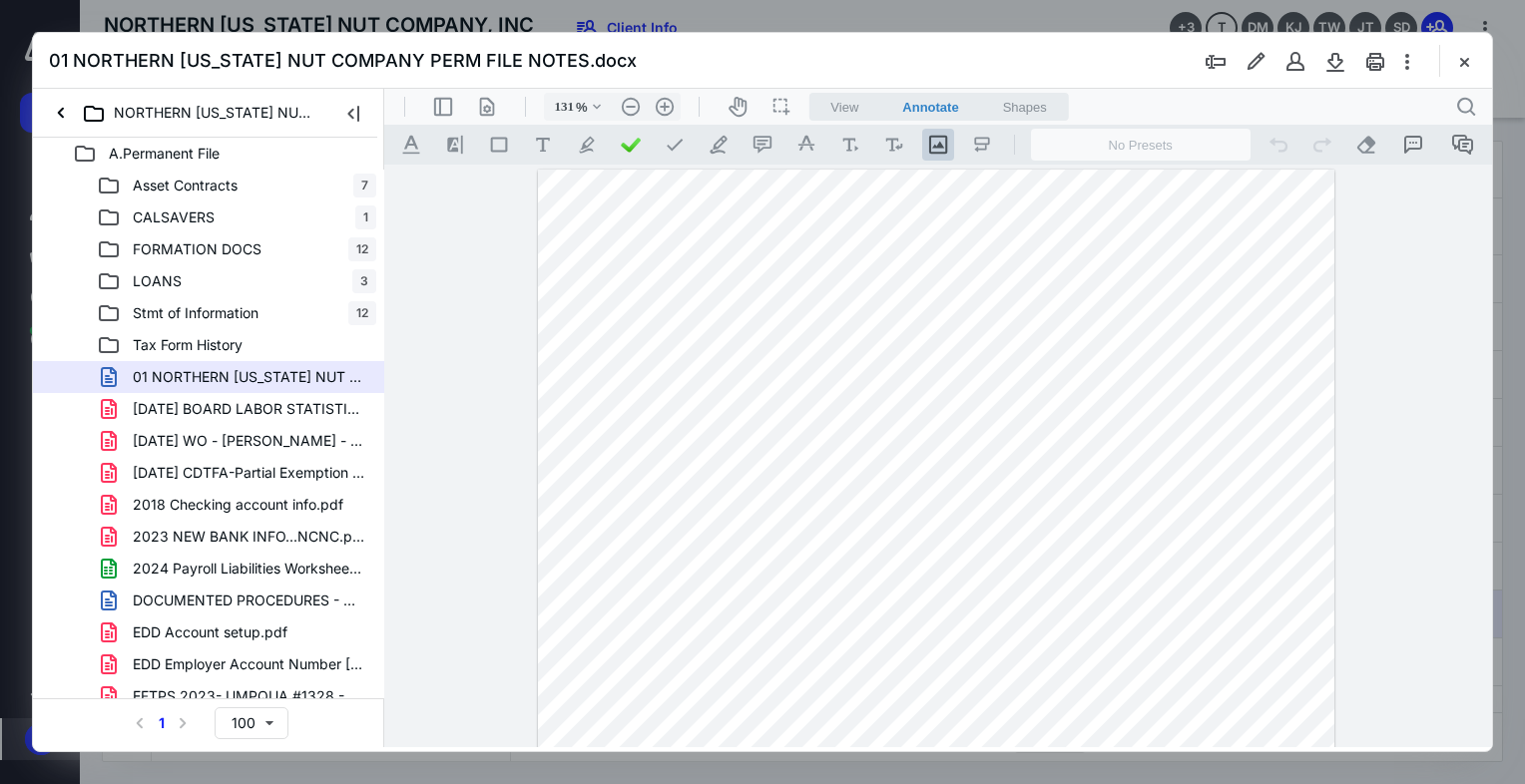 click on "01 NORTHERN [US_STATE] NUT COMPANY PERM FILE NOTES.docx" at bounding box center [762, 61] 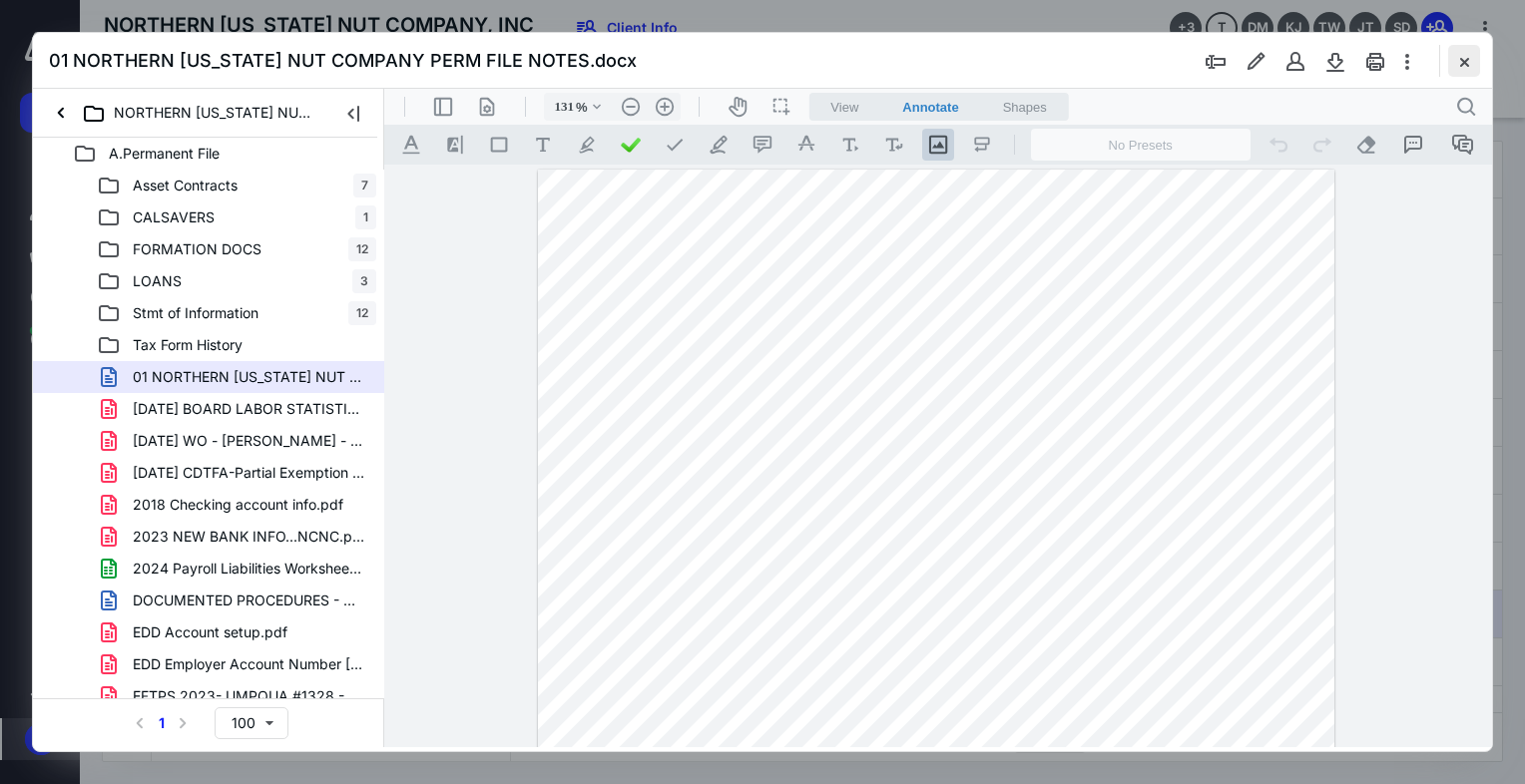 click at bounding box center [1464, 61] 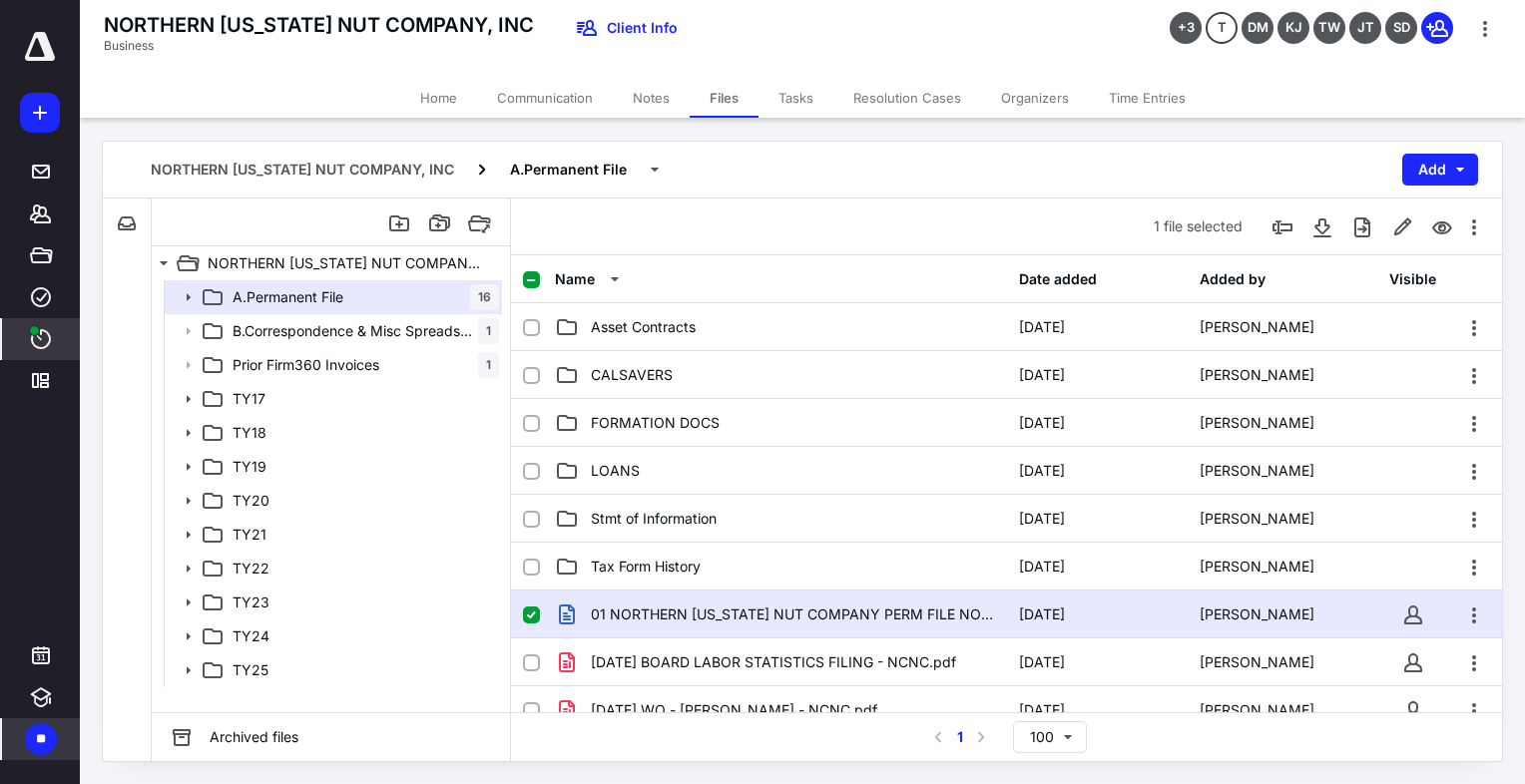click 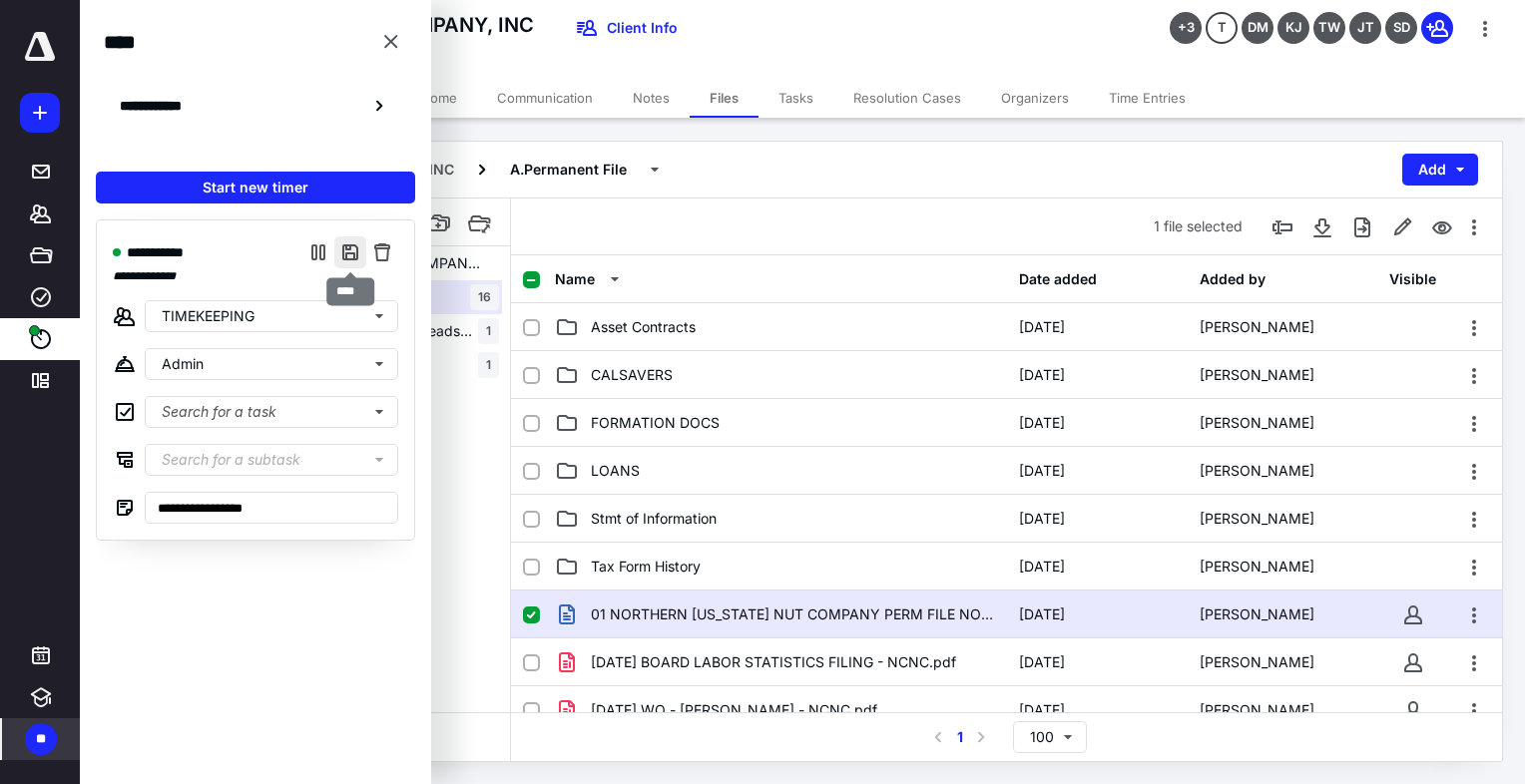 click at bounding box center (350, 252) 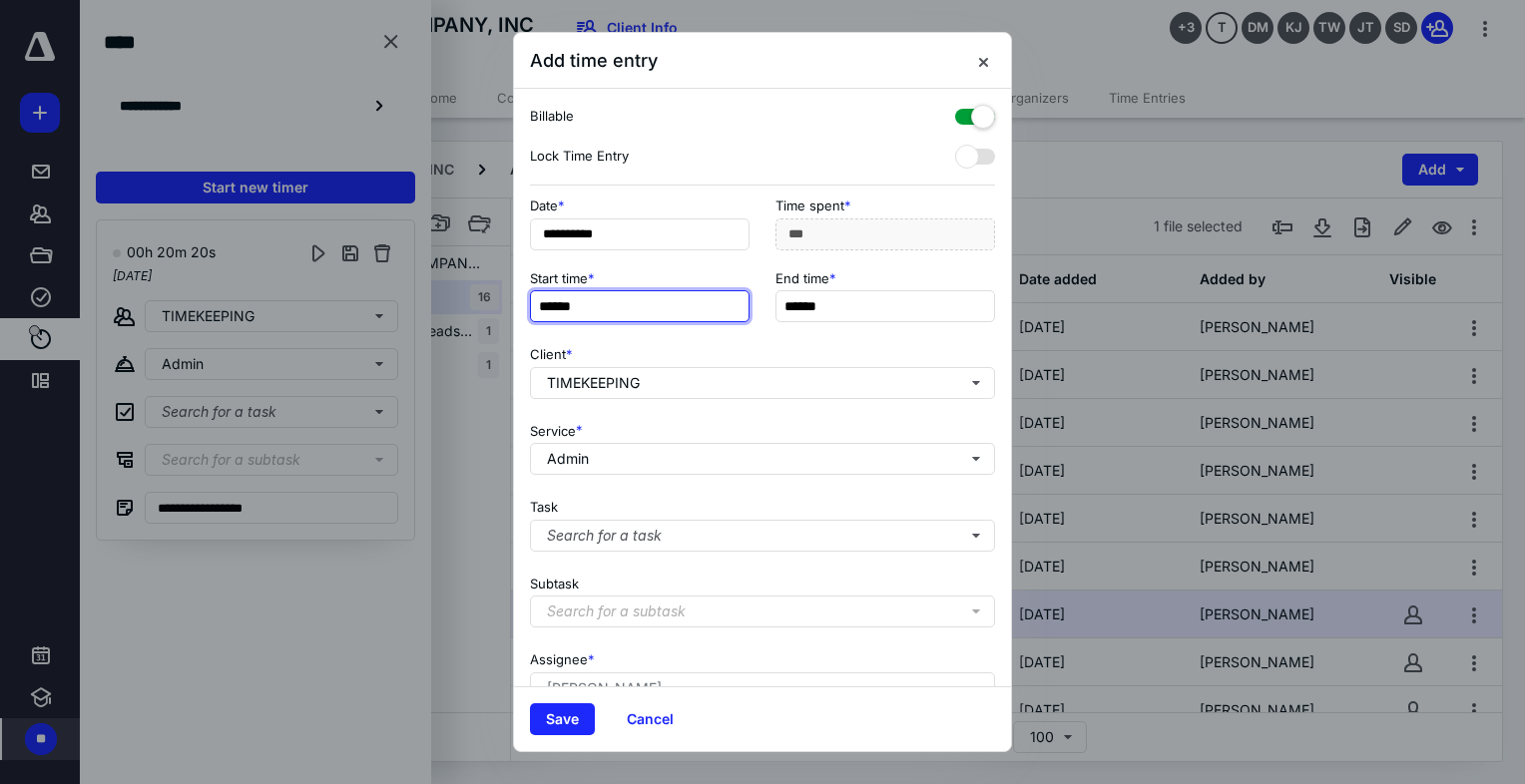 click on "******" at bounding box center [640, 306] 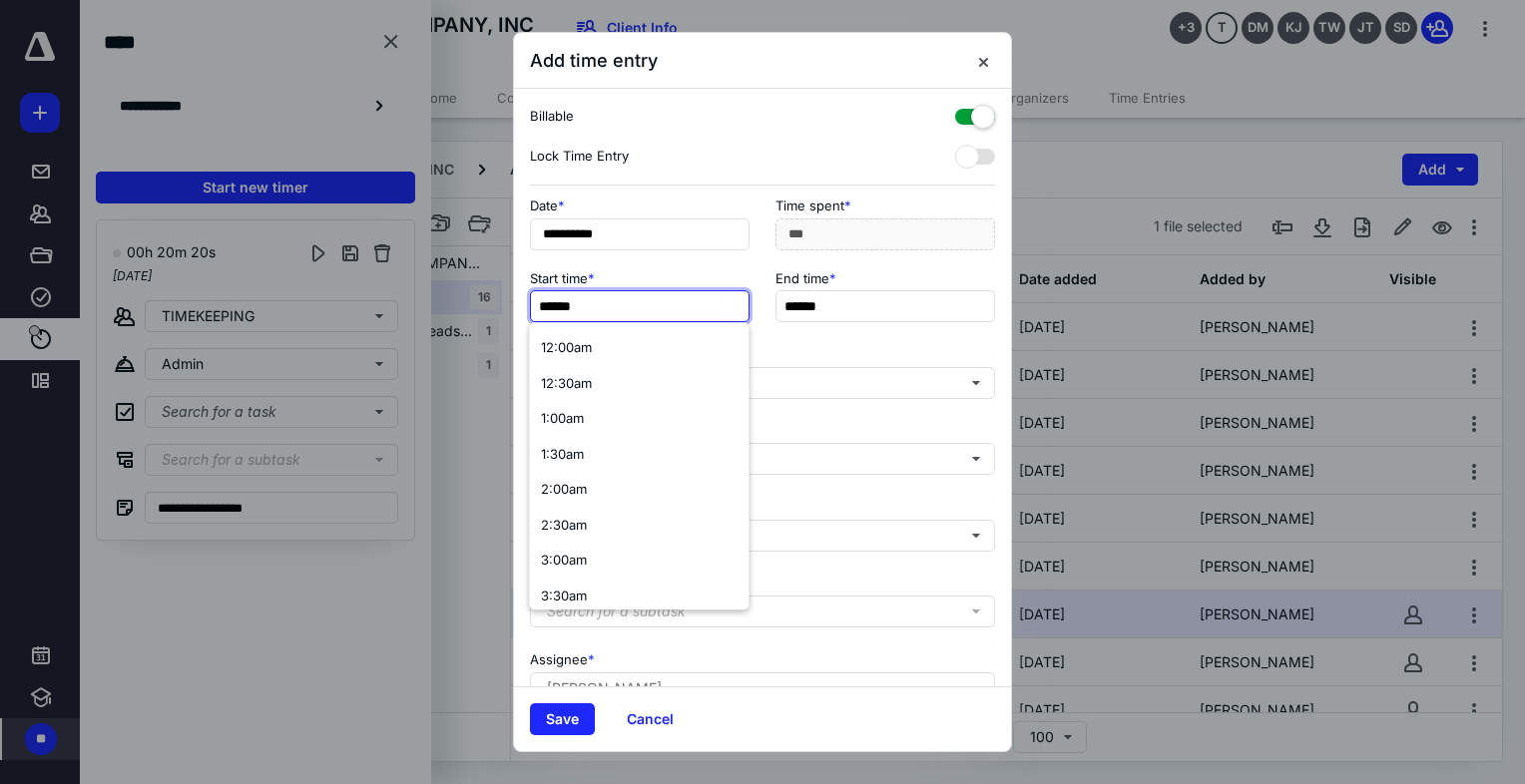 click on "******" at bounding box center (640, 306) 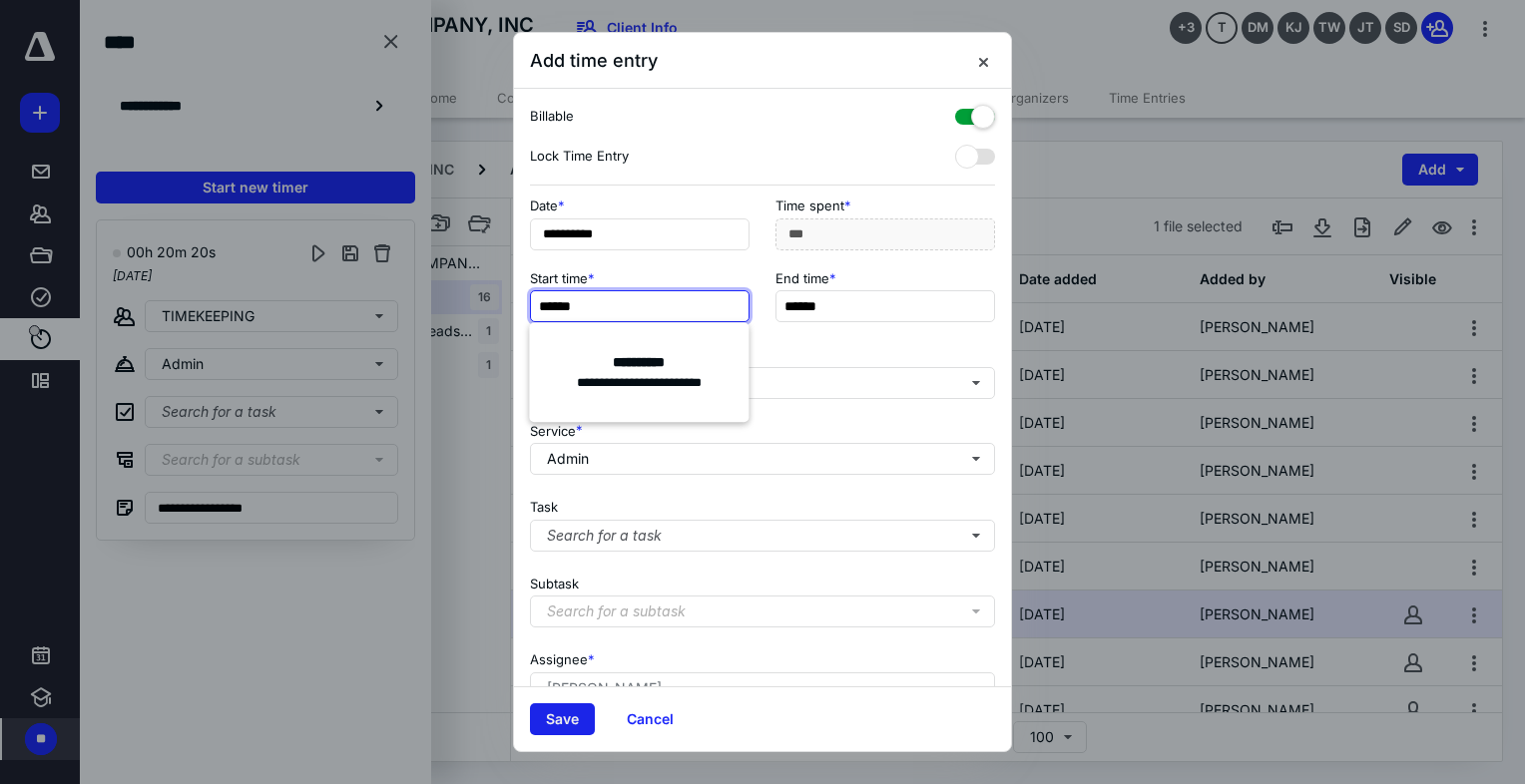 type on "******" 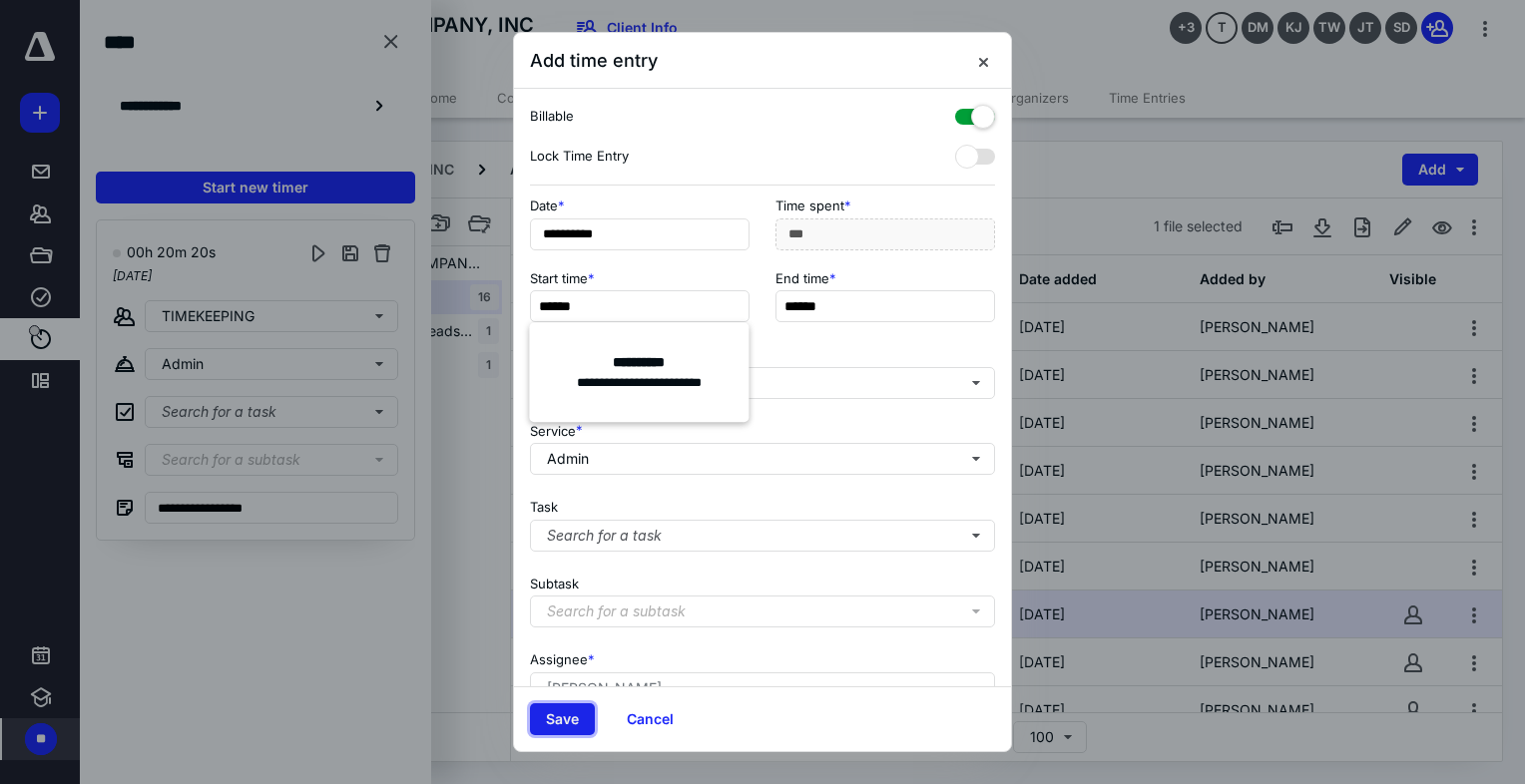 type on "***" 